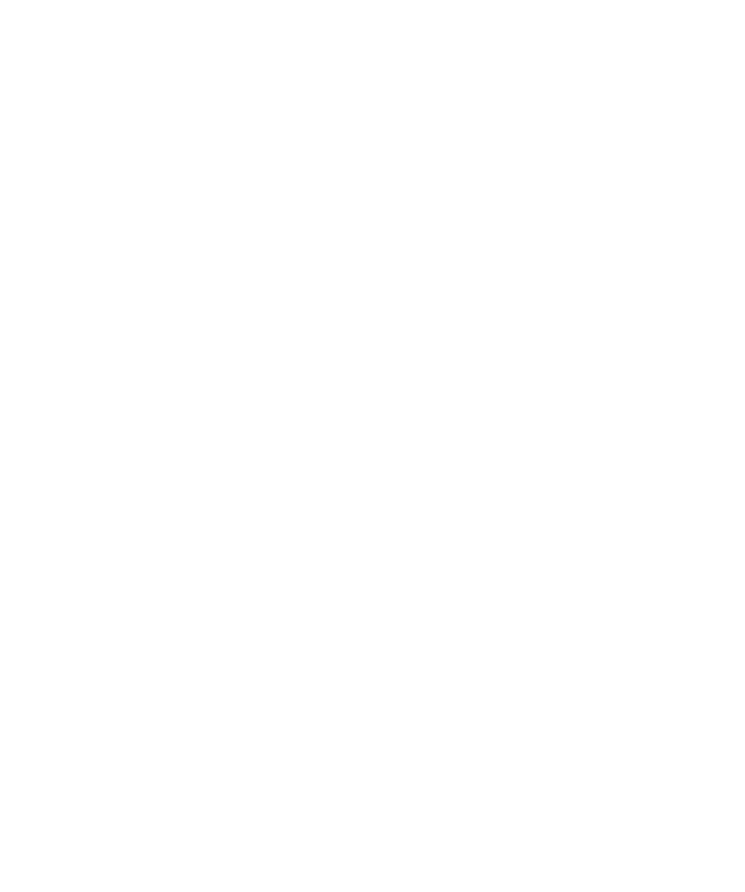 scroll, scrollTop: 0, scrollLeft: 0, axis: both 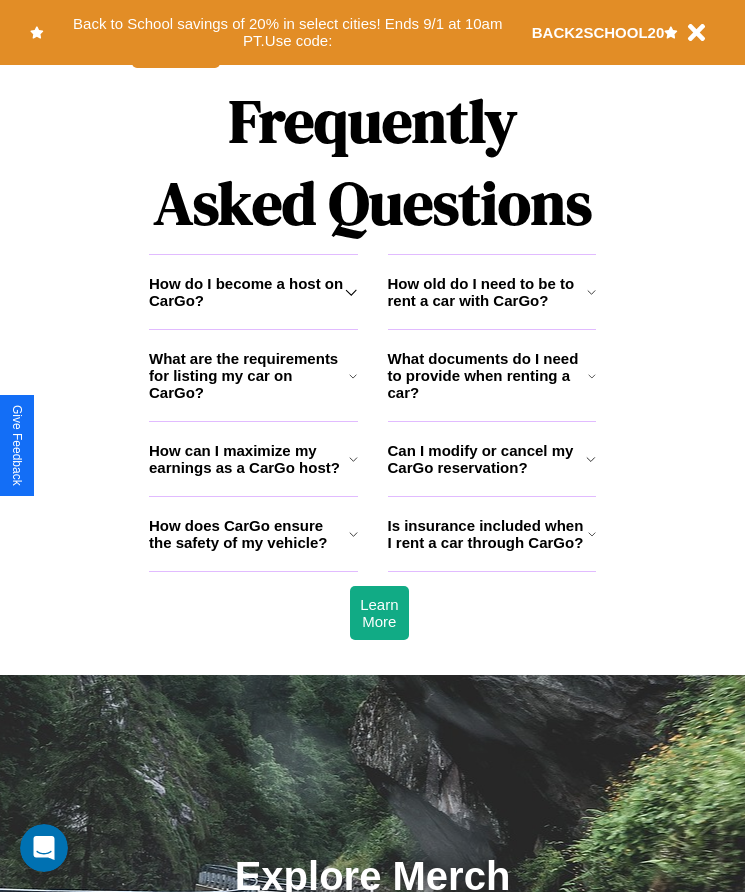 click on "How can I maximize my earnings as a CarGo host?" at bounding box center (249, 459) 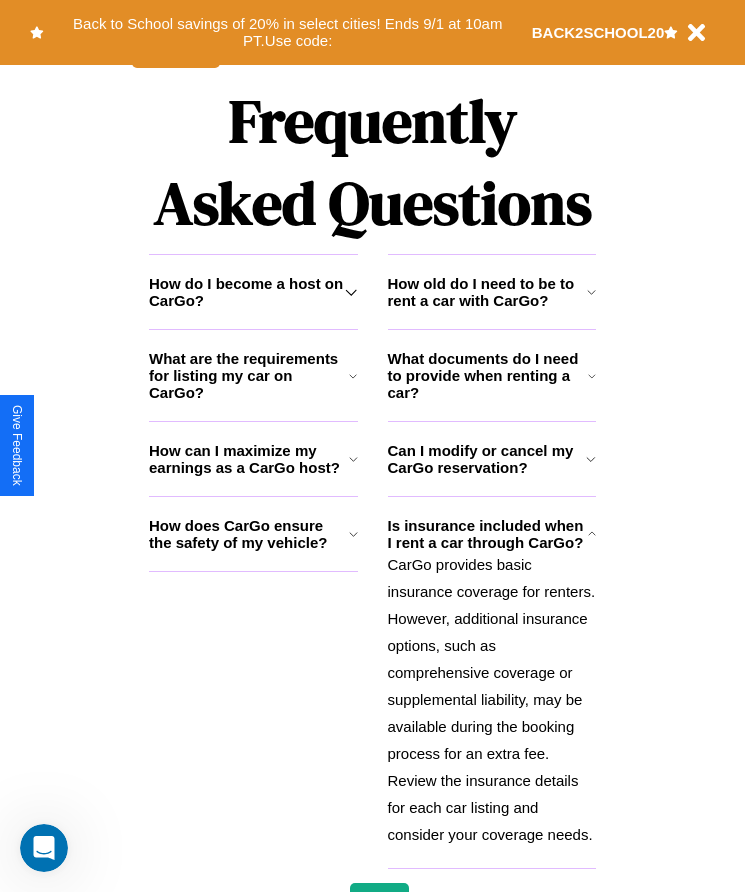 click on "How can I maximize my earnings as a CarGo host?" at bounding box center (249, 459) 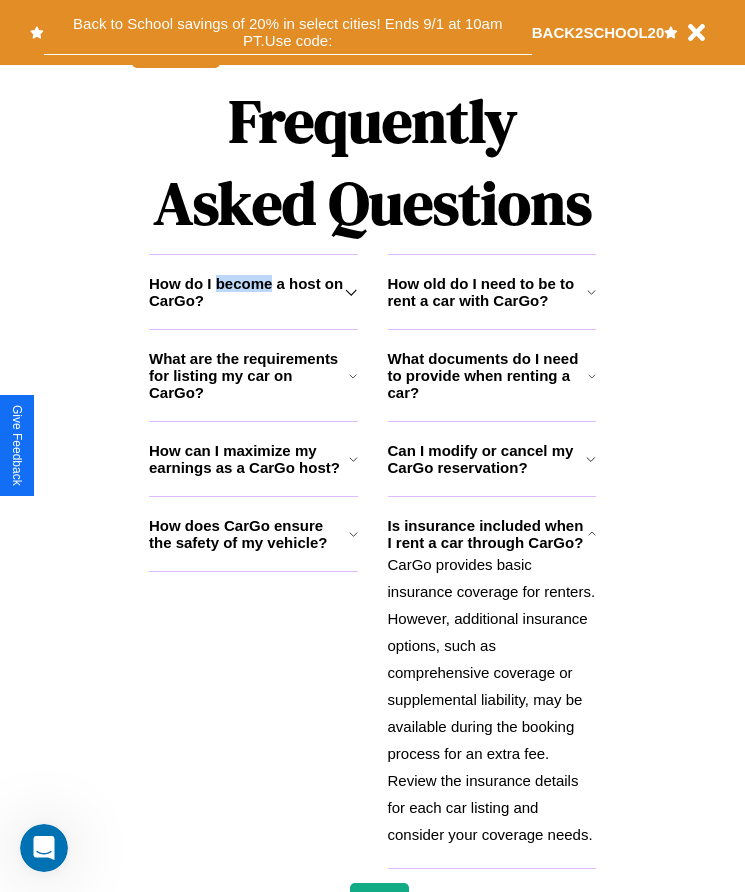 click on "Back to School savings of 20% in select cities! Ends 9/1 at 10am PT.  Use code:" at bounding box center [288, 32] 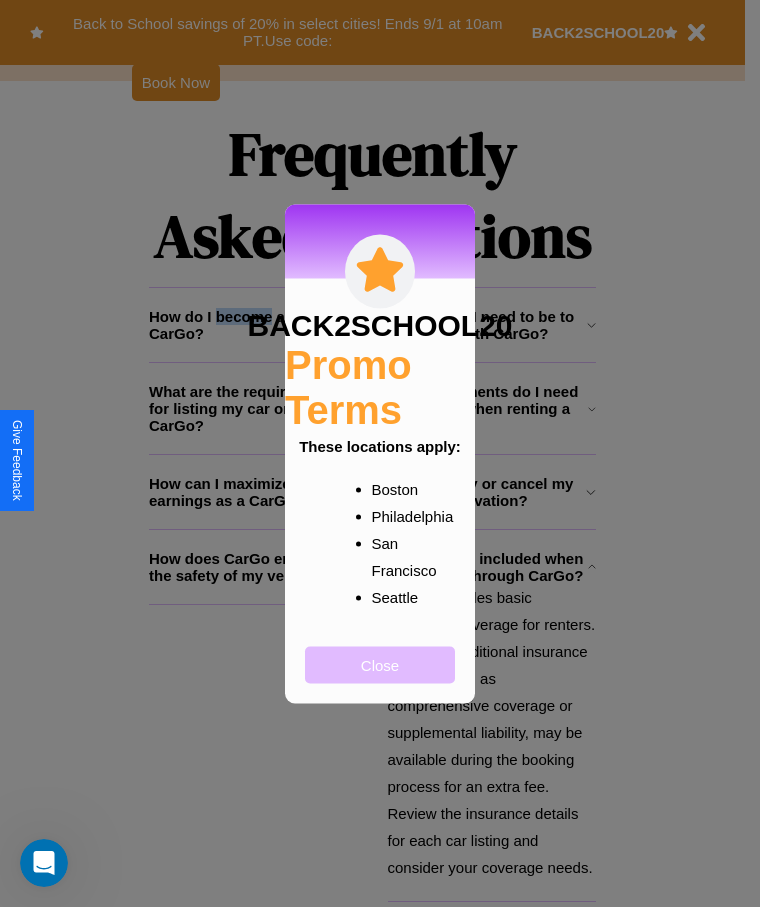 click on "Close" at bounding box center [380, 664] 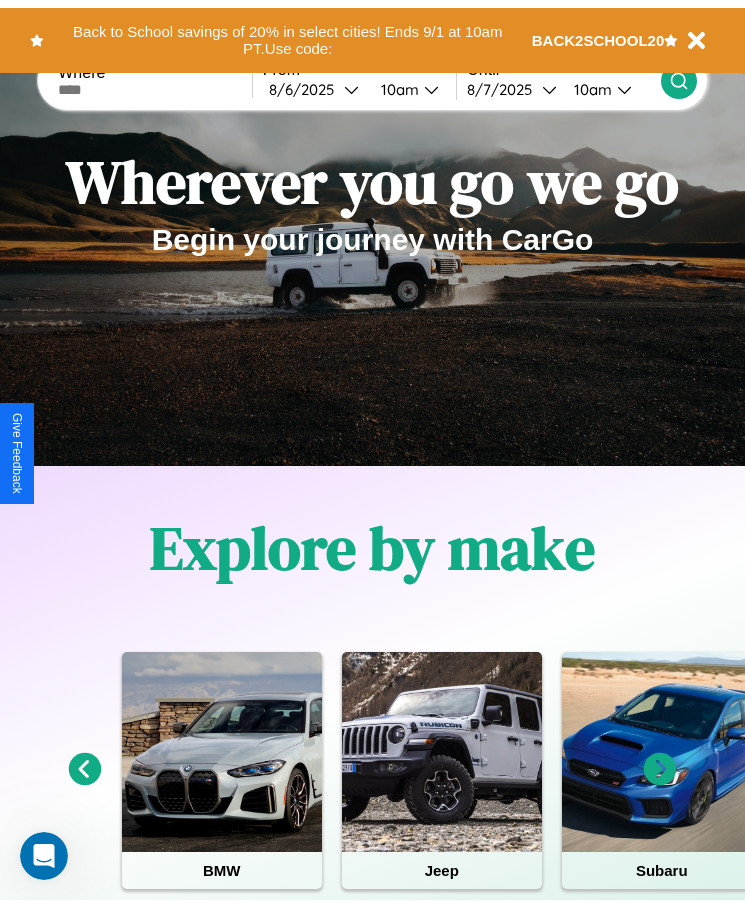 scroll, scrollTop: 0, scrollLeft: 0, axis: both 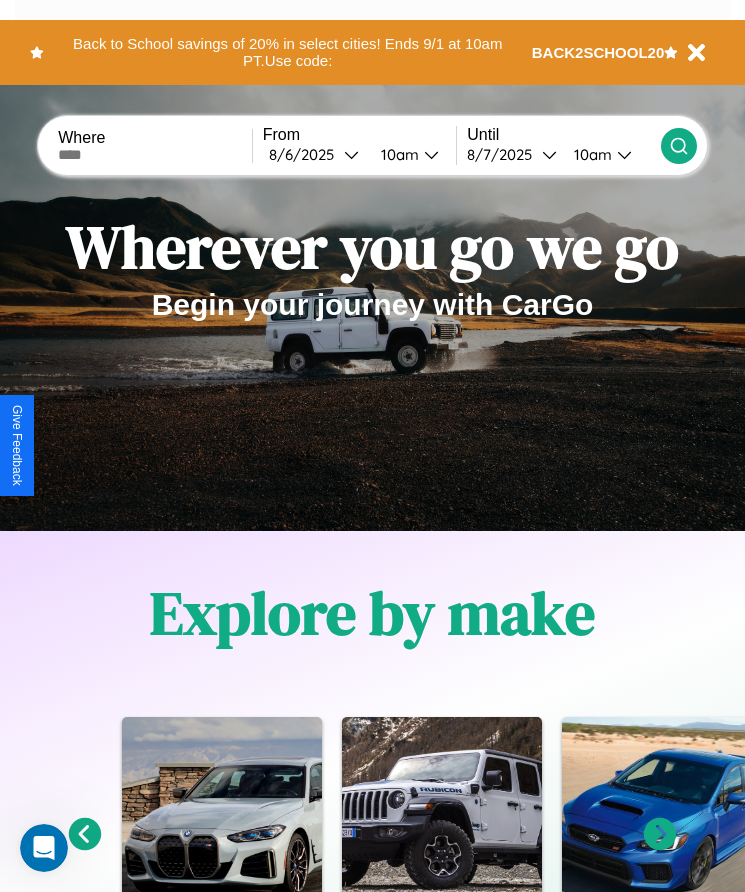 click at bounding box center [155, 155] 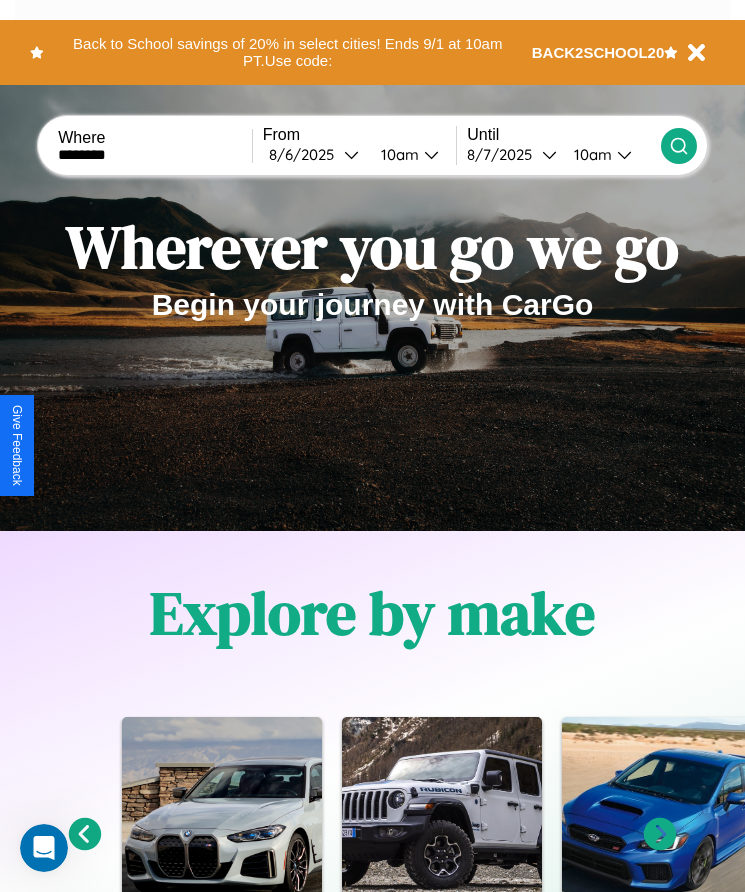 type on "********" 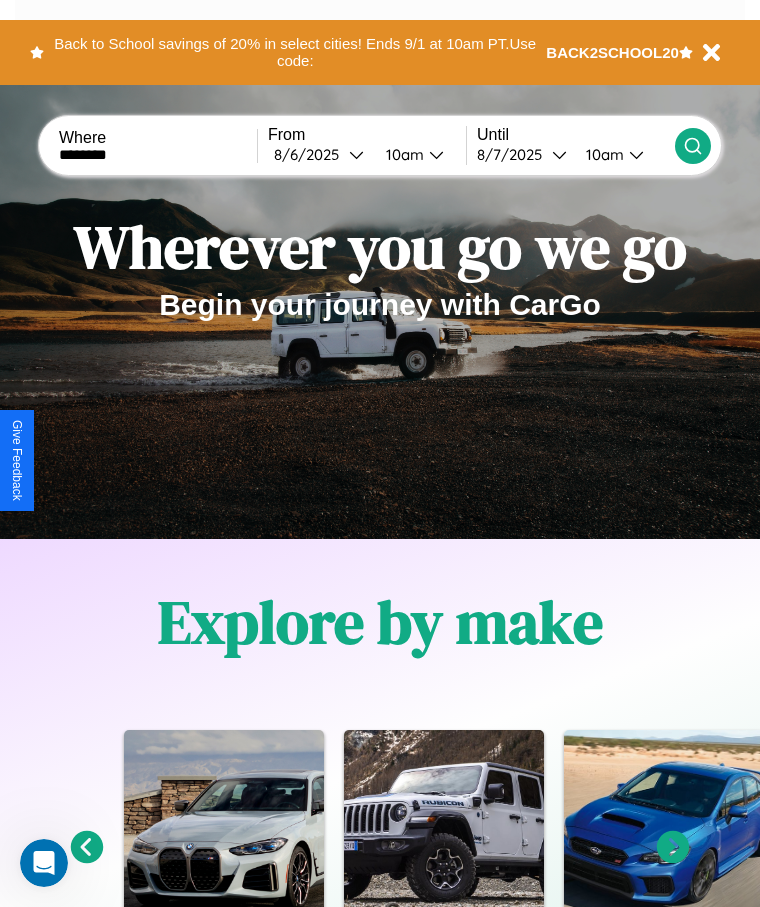 select on "*" 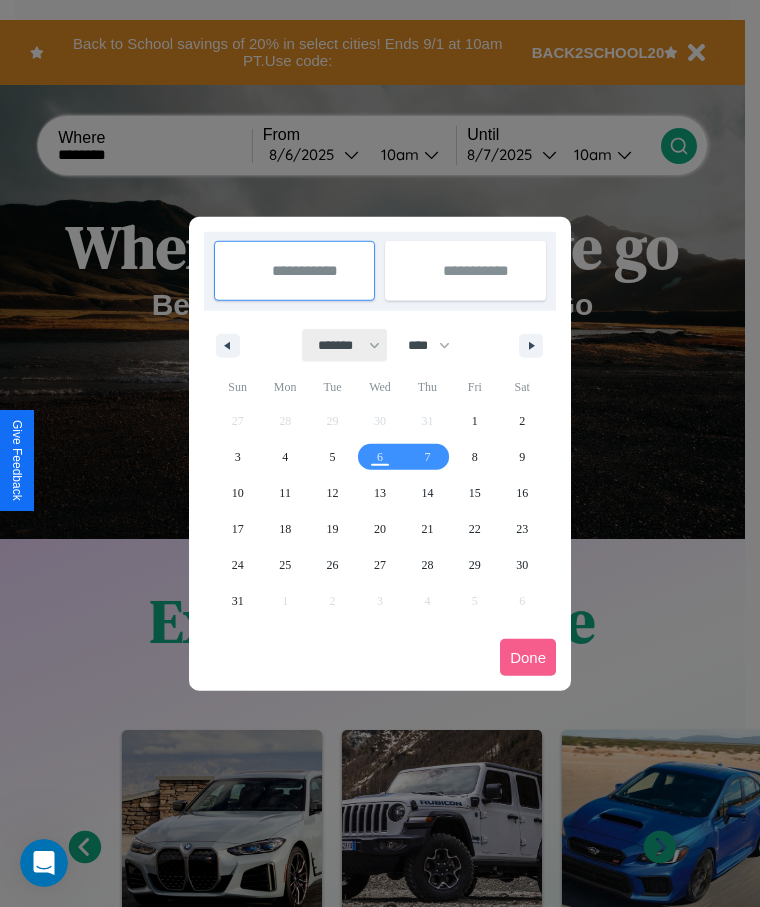 click on "******* ******** ***** ***** *** **** **** ****** ********* ******* ******** ********" at bounding box center (345, 345) 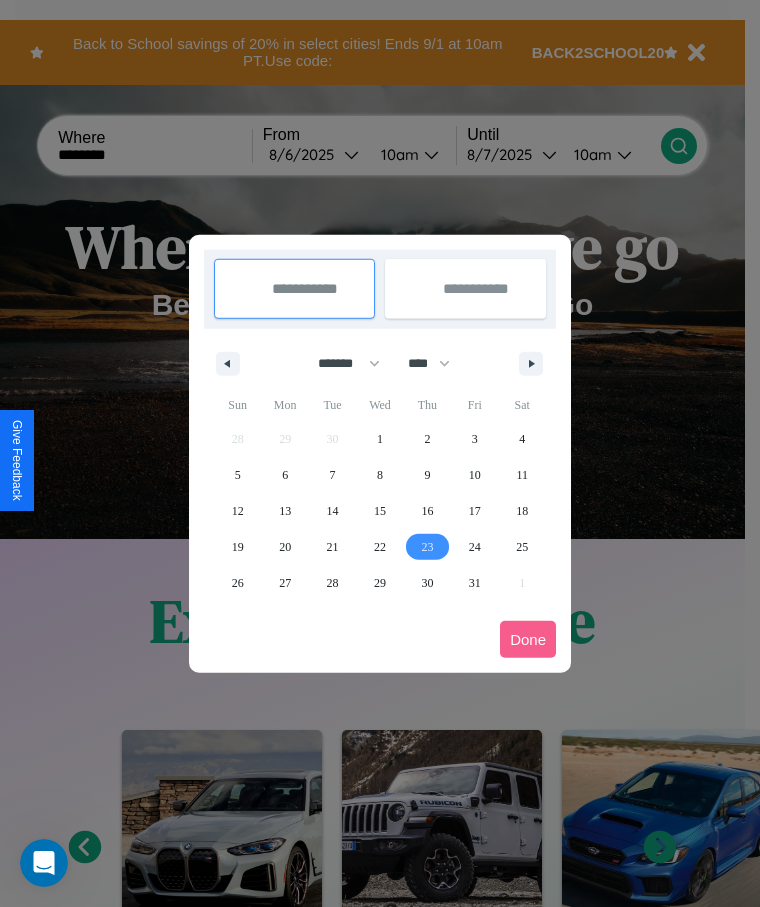 click on "23" at bounding box center [427, 547] 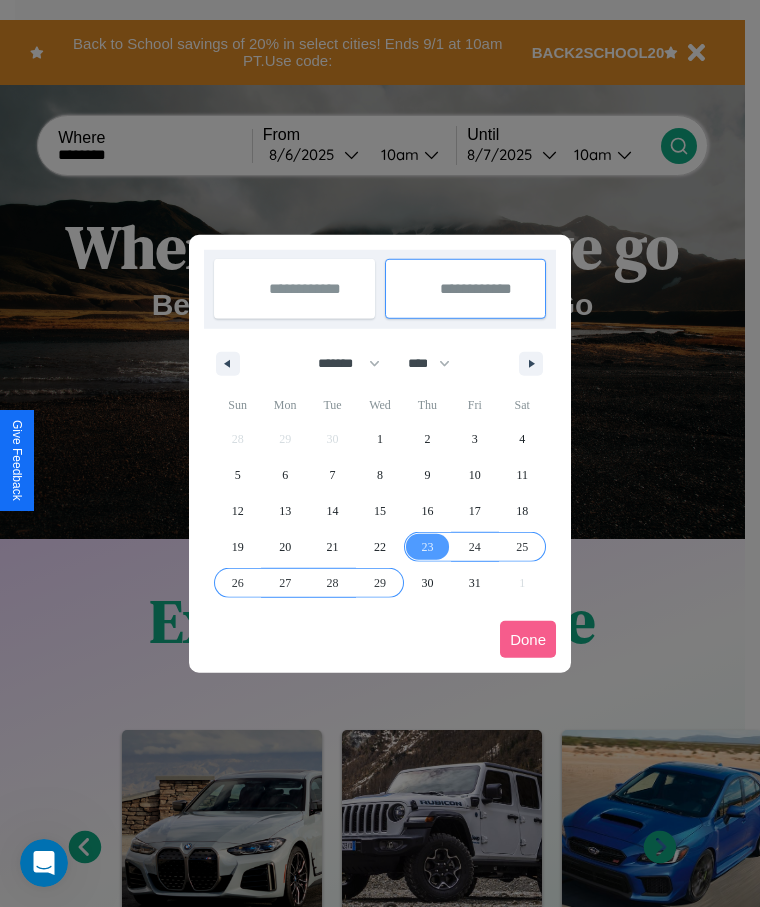 click on "29" at bounding box center [380, 583] 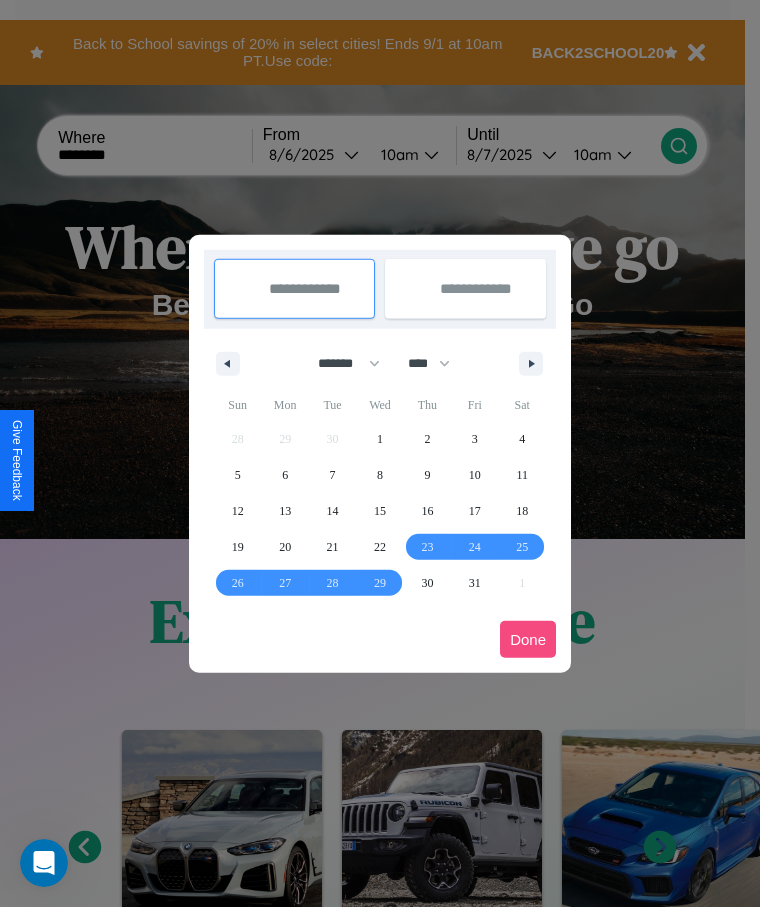 click on "Done" at bounding box center [528, 639] 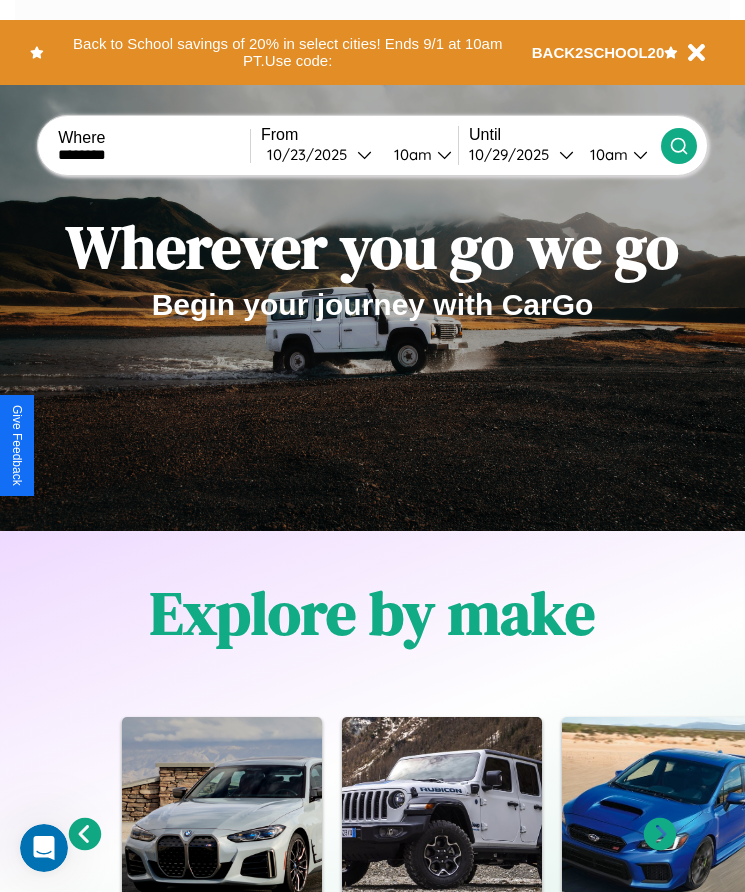 click 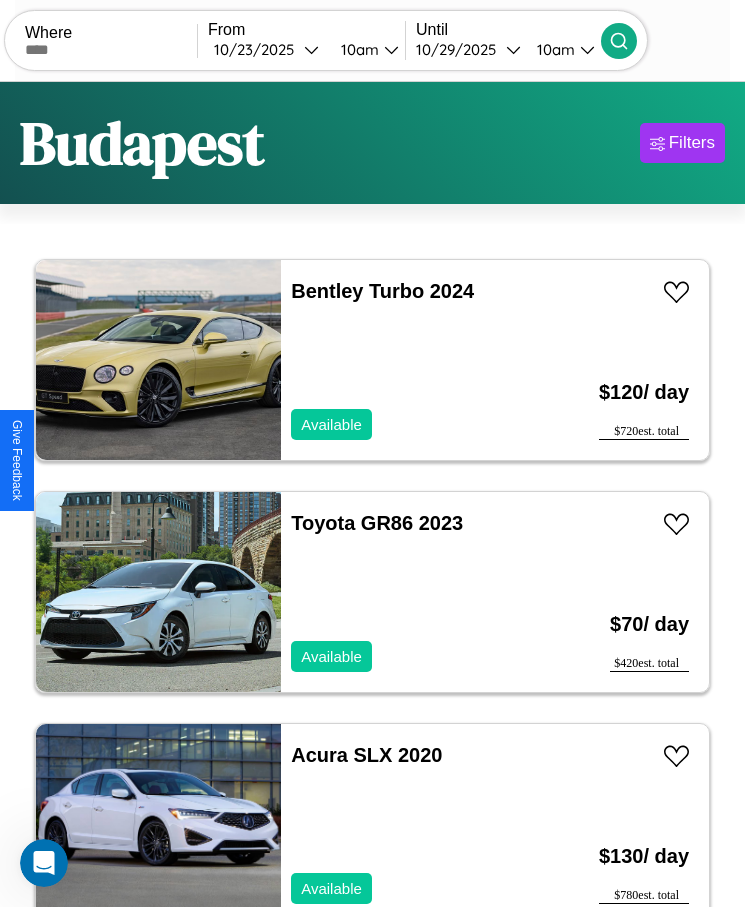 scroll, scrollTop: 50, scrollLeft: 0, axis: vertical 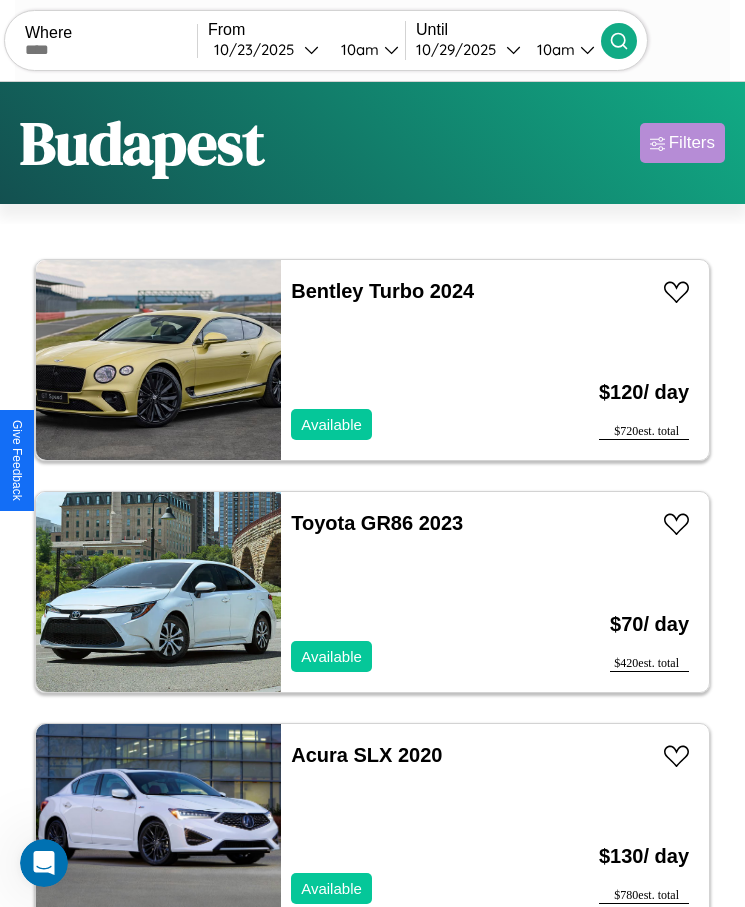 click on "Filters" at bounding box center [692, 143] 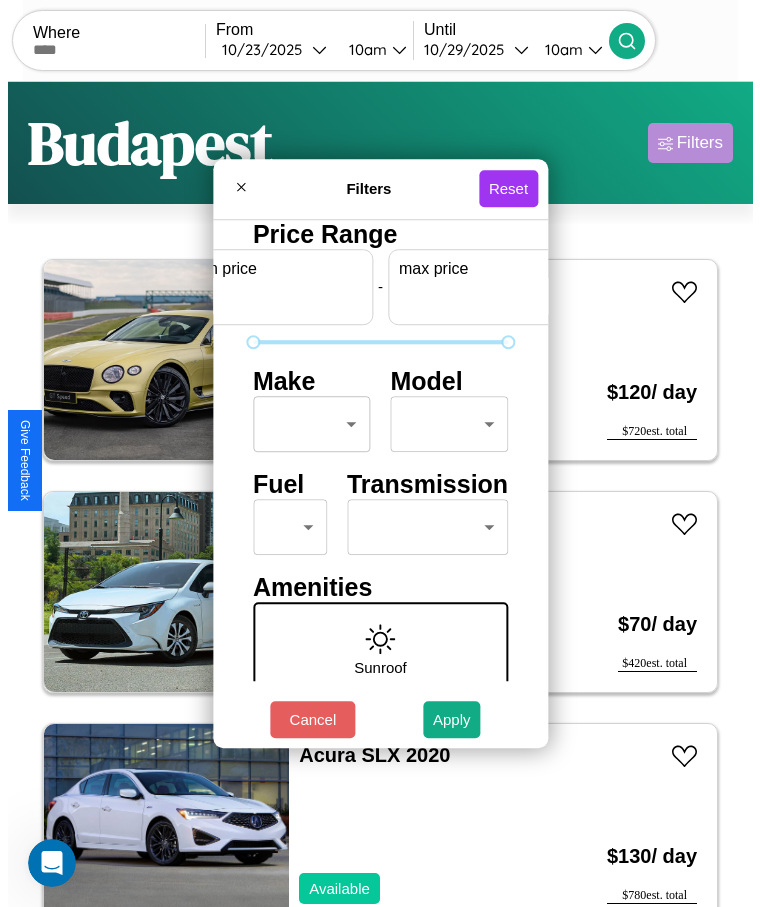 scroll, scrollTop: 0, scrollLeft: 74, axis: horizontal 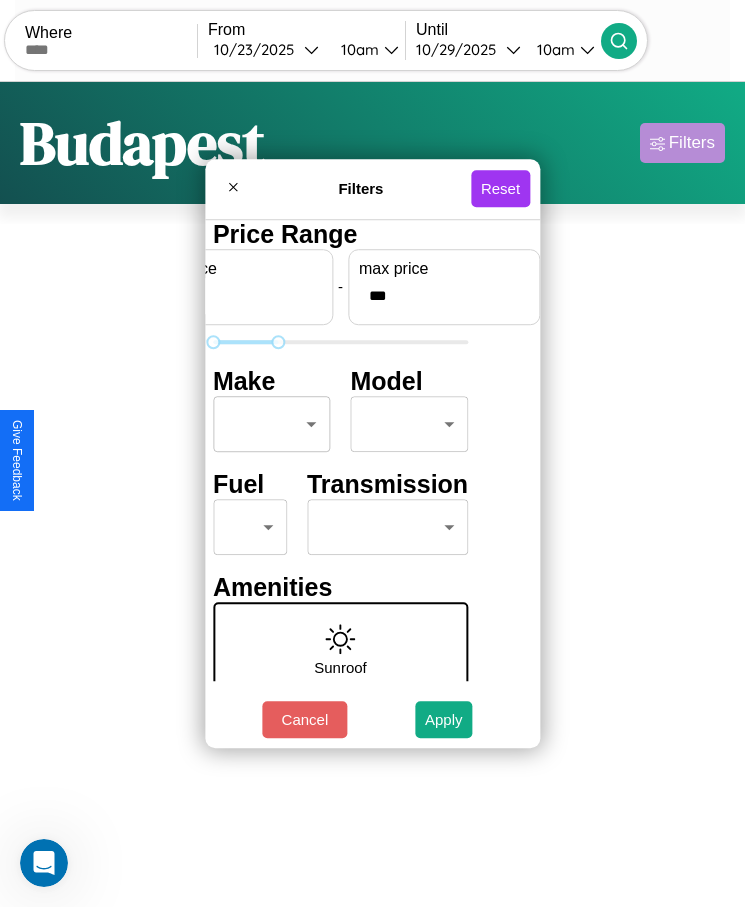 type on "***" 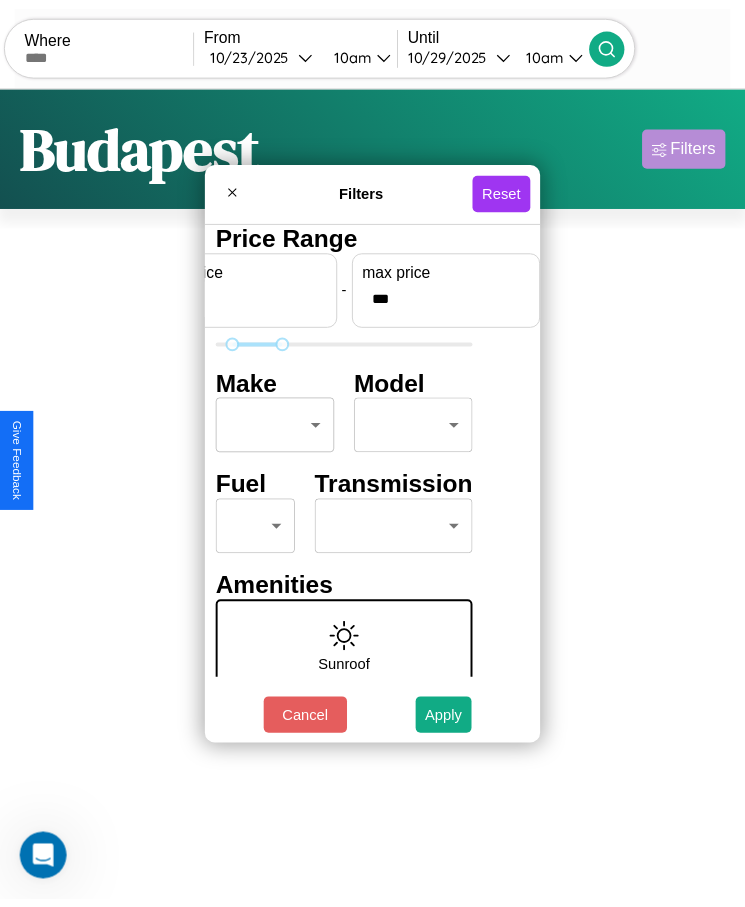 scroll, scrollTop: 0, scrollLeft: 0, axis: both 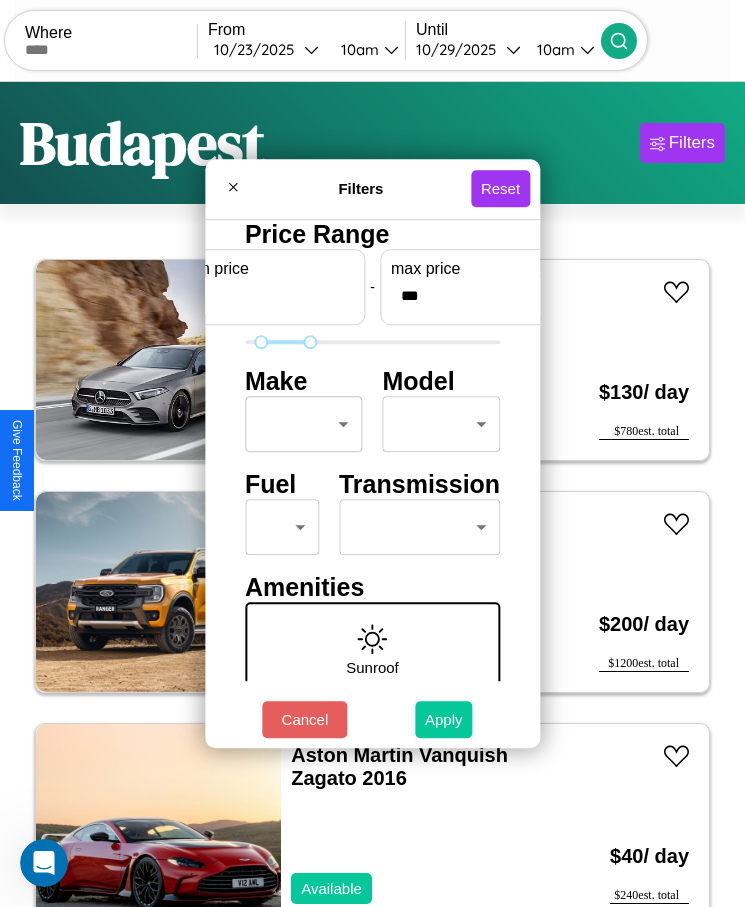 type on "**" 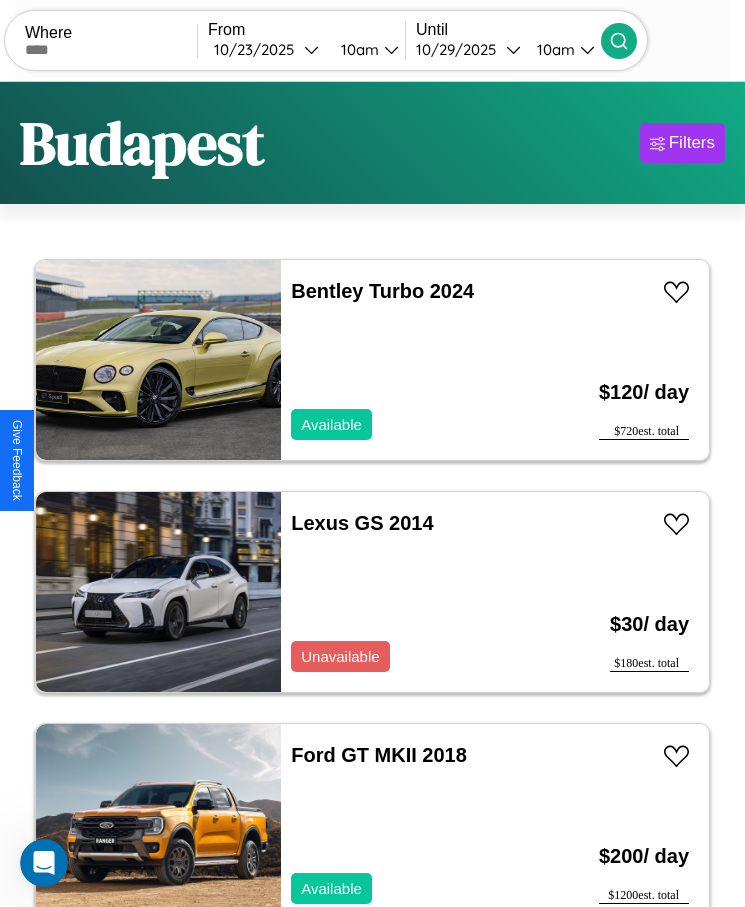 scroll, scrollTop: 50, scrollLeft: 0, axis: vertical 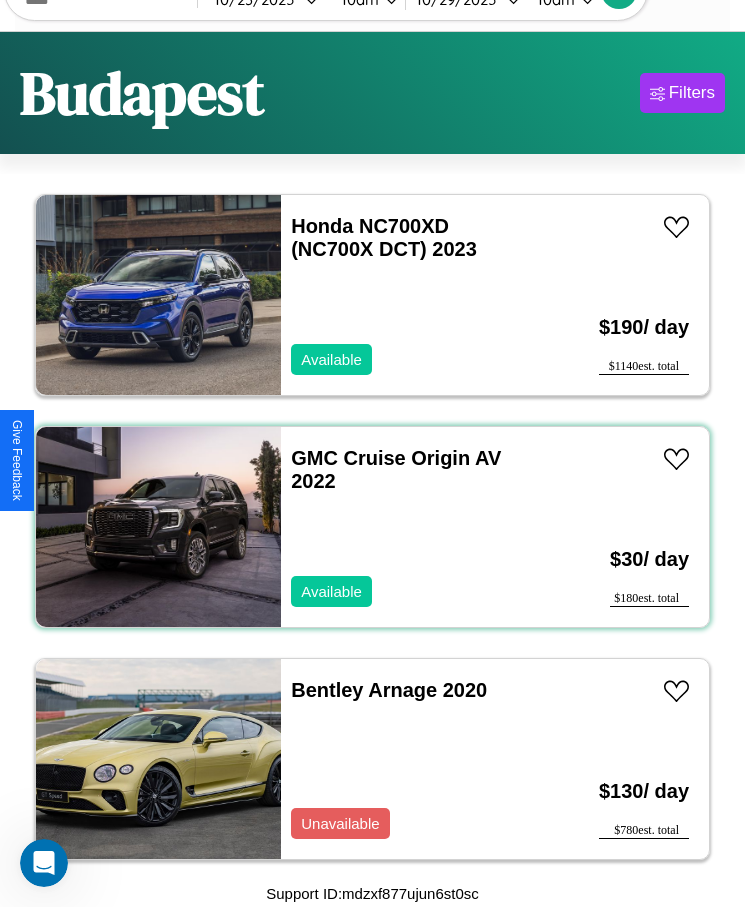 click on "GMC   Cruise Origin AV   2022 Available" at bounding box center (413, 527) 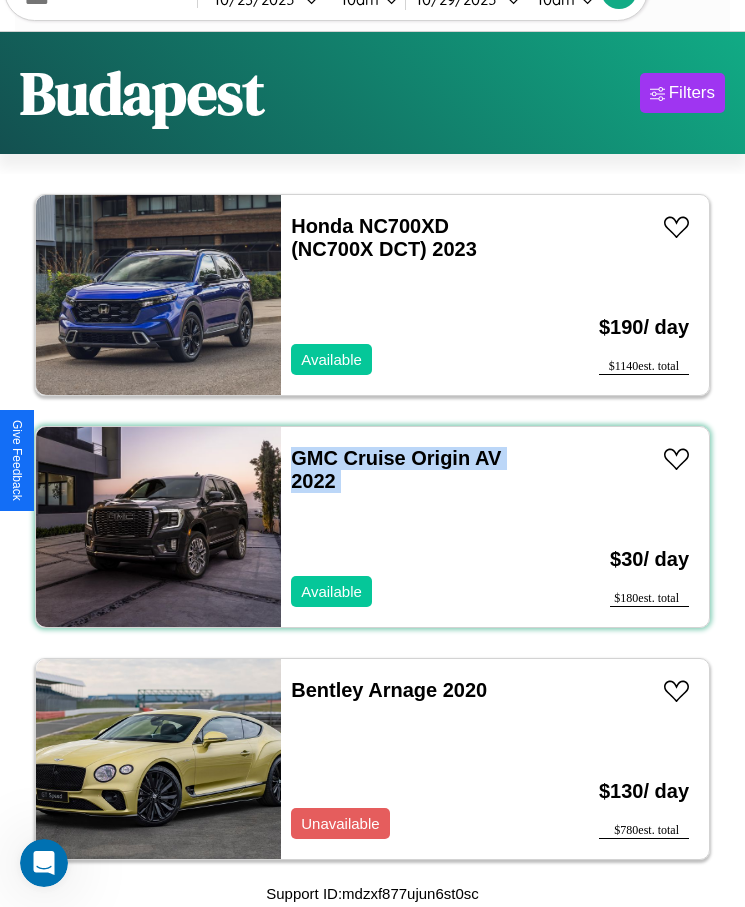 click on "GMC   Cruise Origin AV   2022 Available" at bounding box center [413, 527] 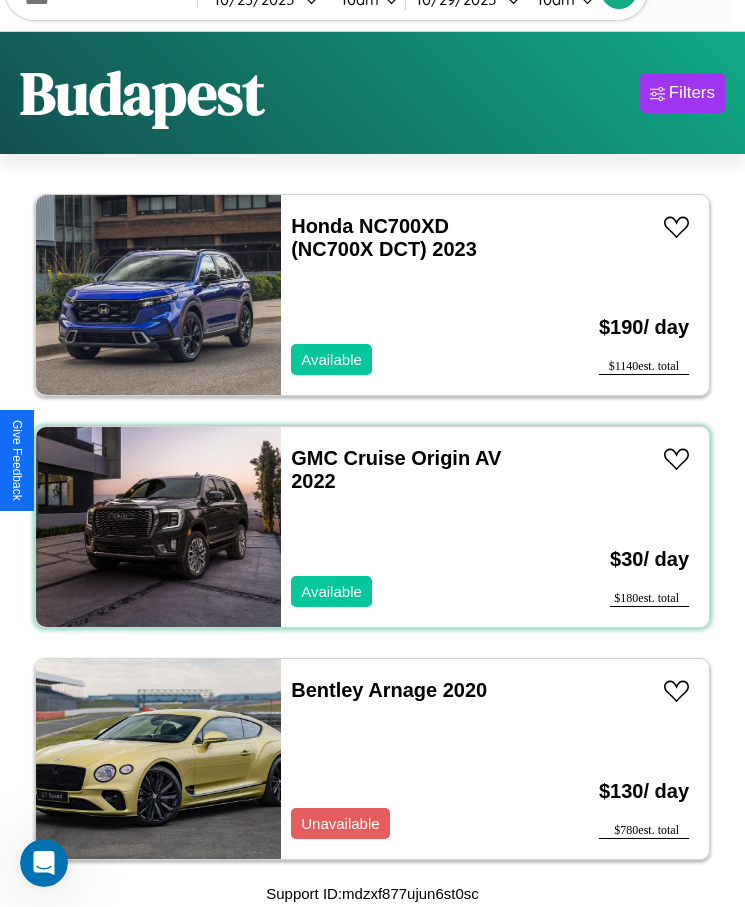 click on "GMC   Cruise Origin AV   2022 Available" at bounding box center [413, 527] 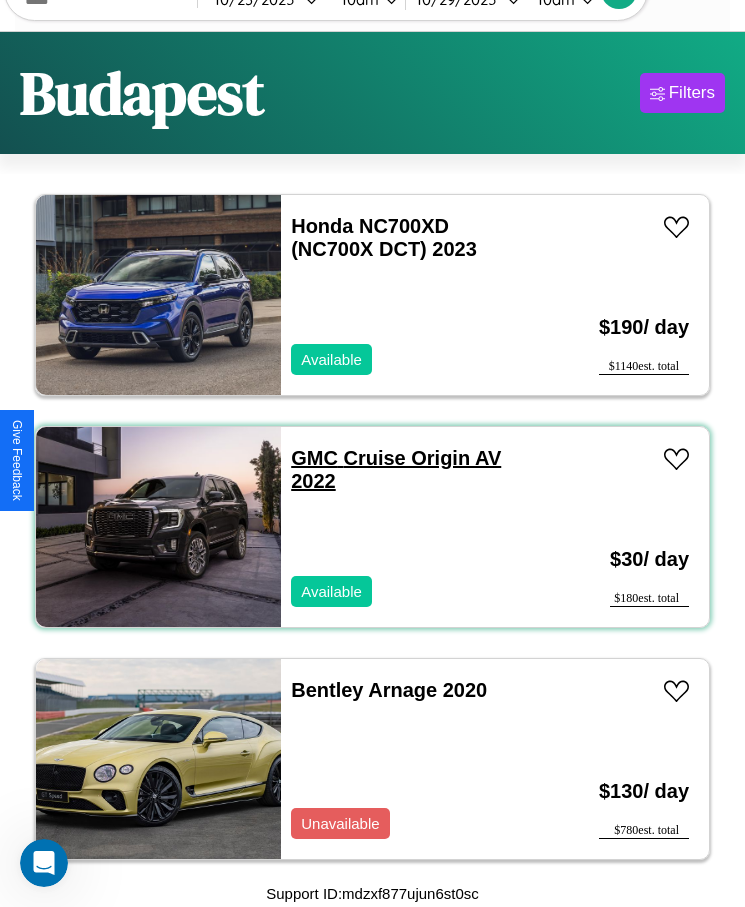 click on "GMC   Cruise Origin AV   2022" at bounding box center [396, 469] 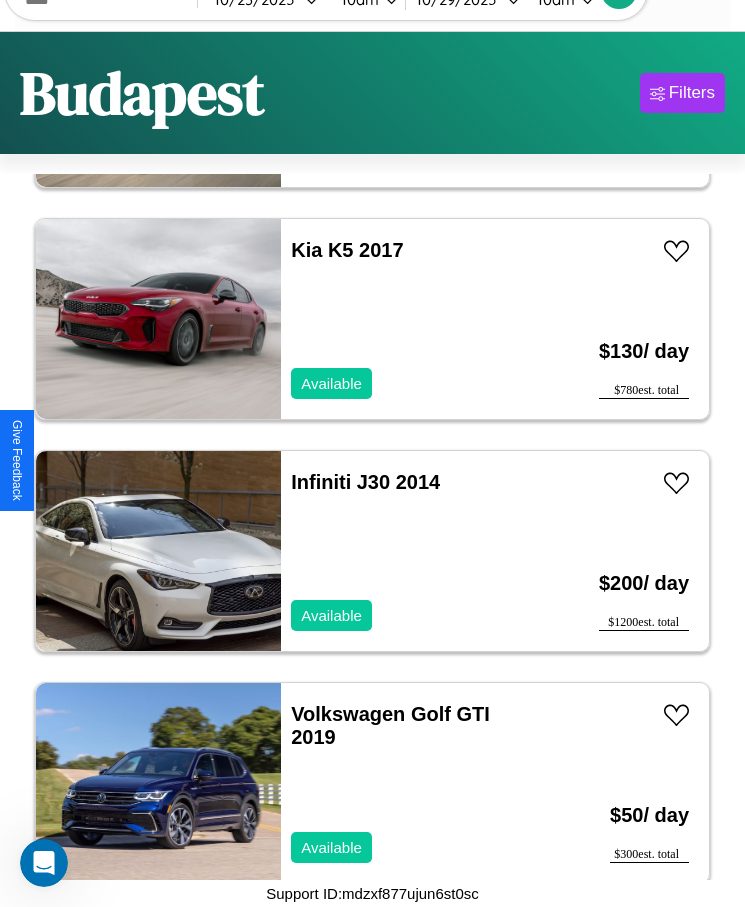 scroll, scrollTop: 6047, scrollLeft: 0, axis: vertical 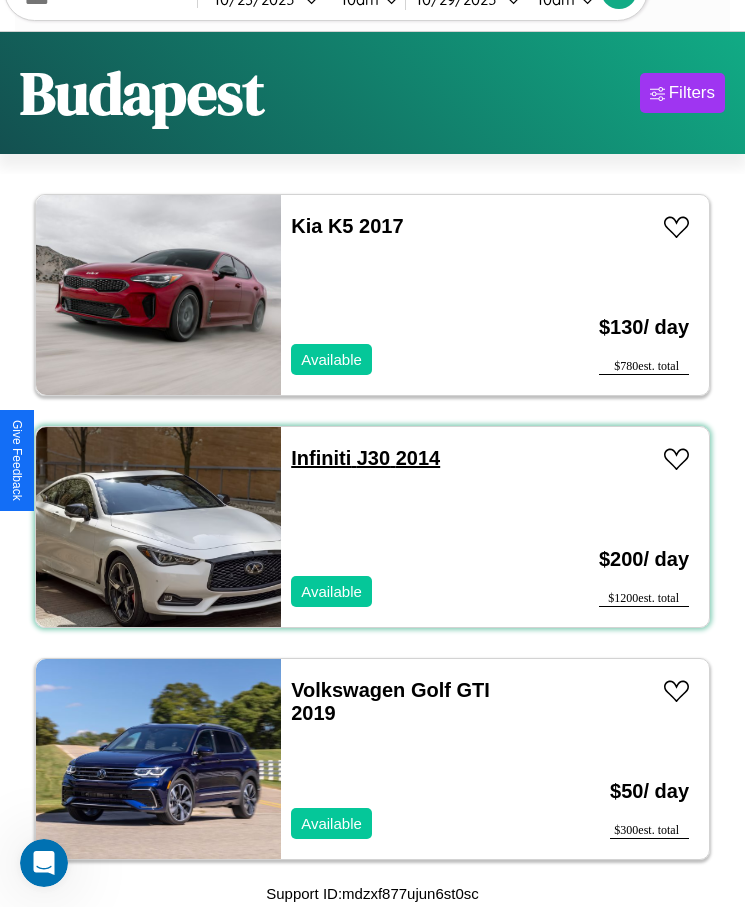 click on "Infiniti   J30   2014" at bounding box center [365, 458] 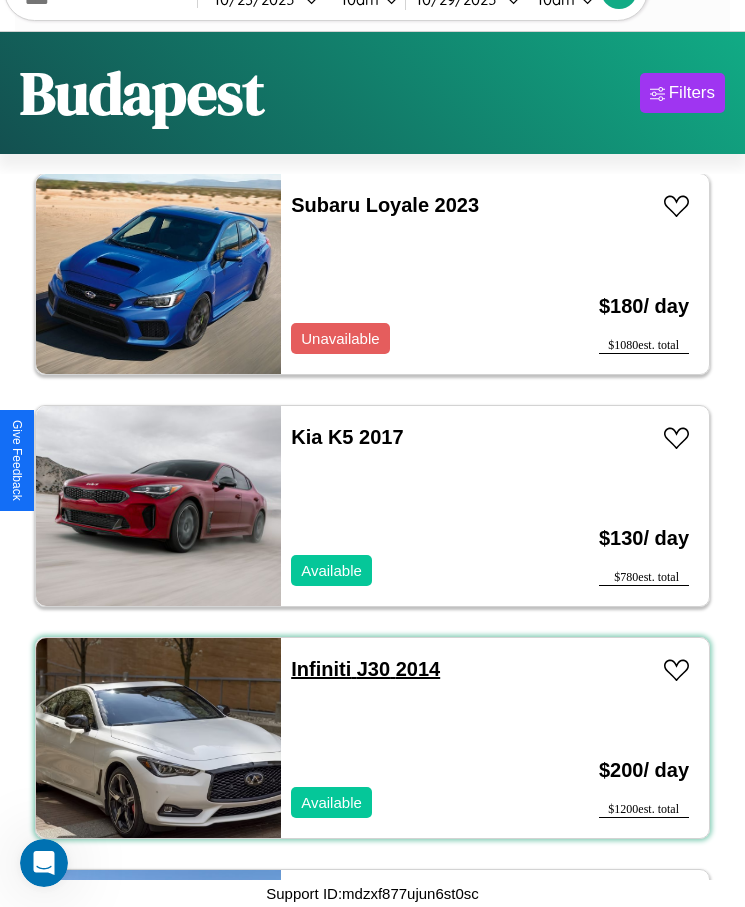 scroll, scrollTop: 5815, scrollLeft: 0, axis: vertical 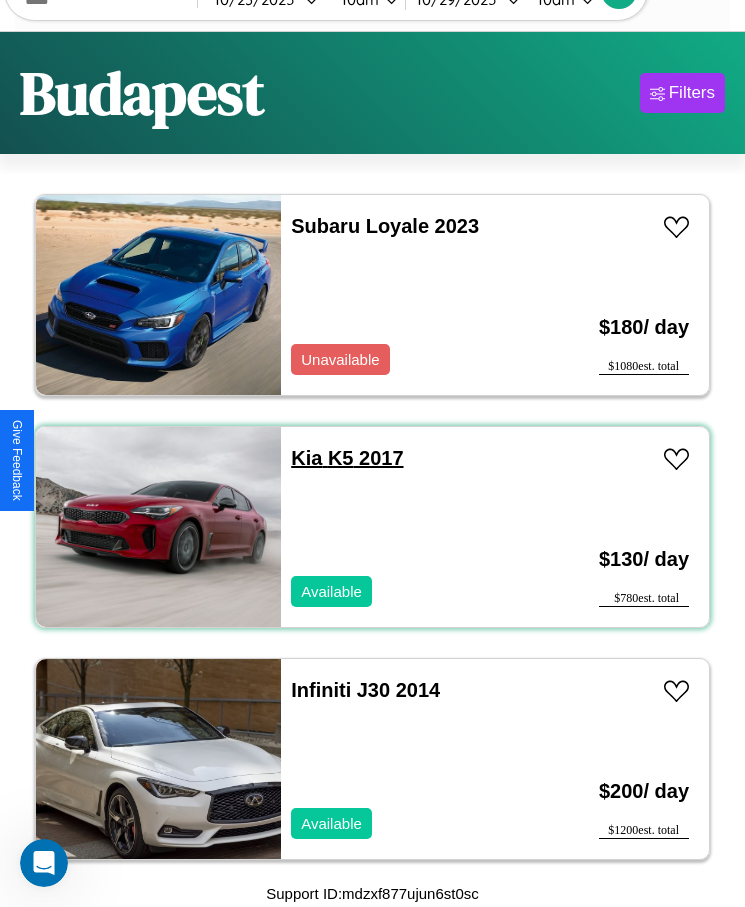 click on "Kia   K5   2017" at bounding box center (347, 458) 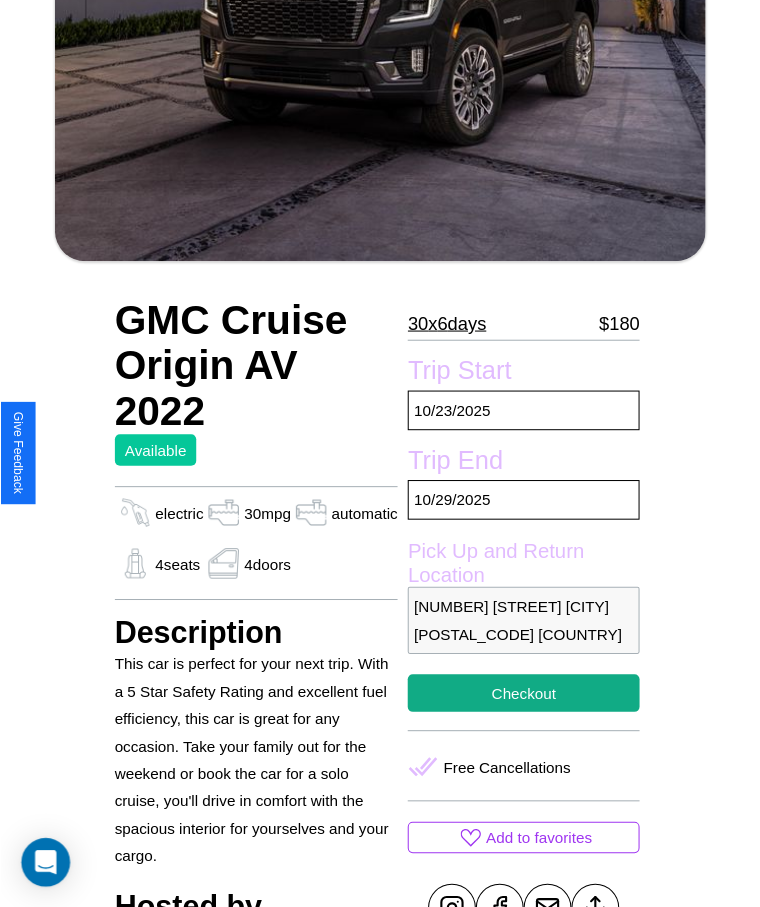 scroll, scrollTop: 261, scrollLeft: 0, axis: vertical 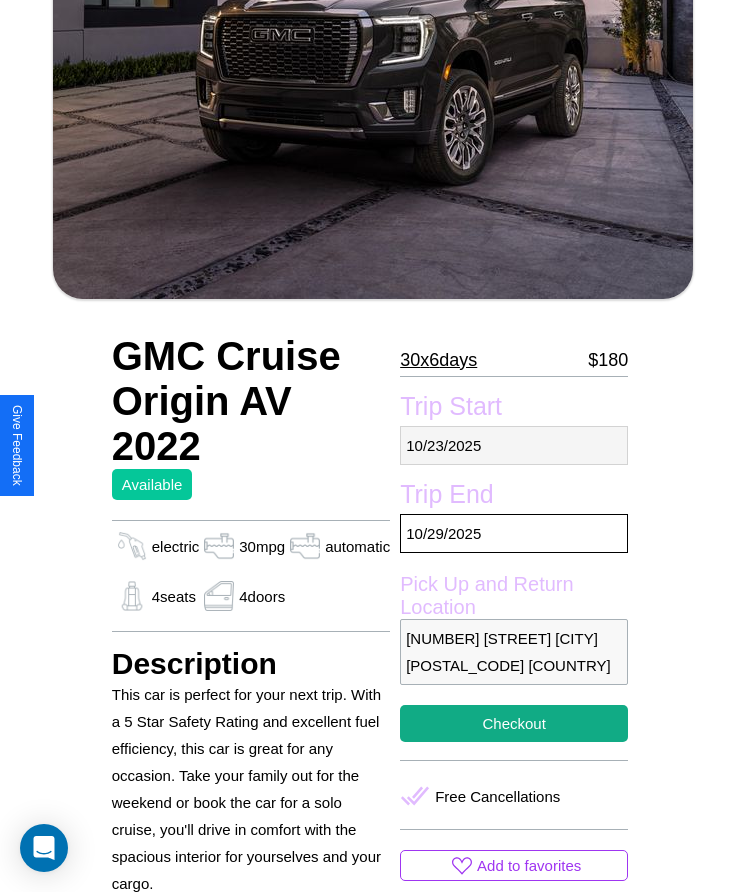click on "[DATE]" at bounding box center [514, 445] 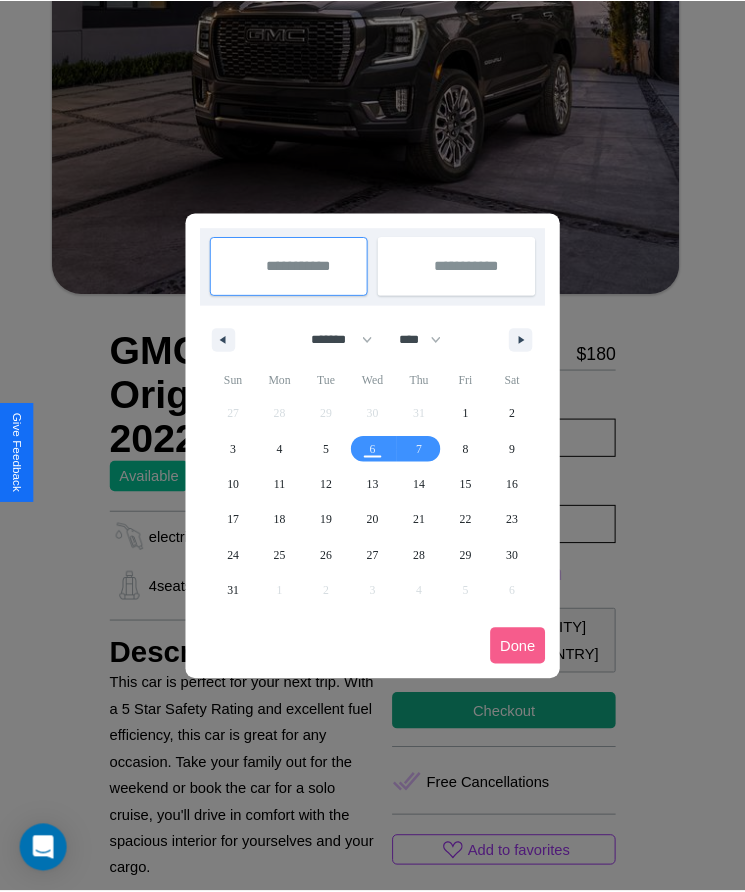 scroll, scrollTop: 0, scrollLeft: 0, axis: both 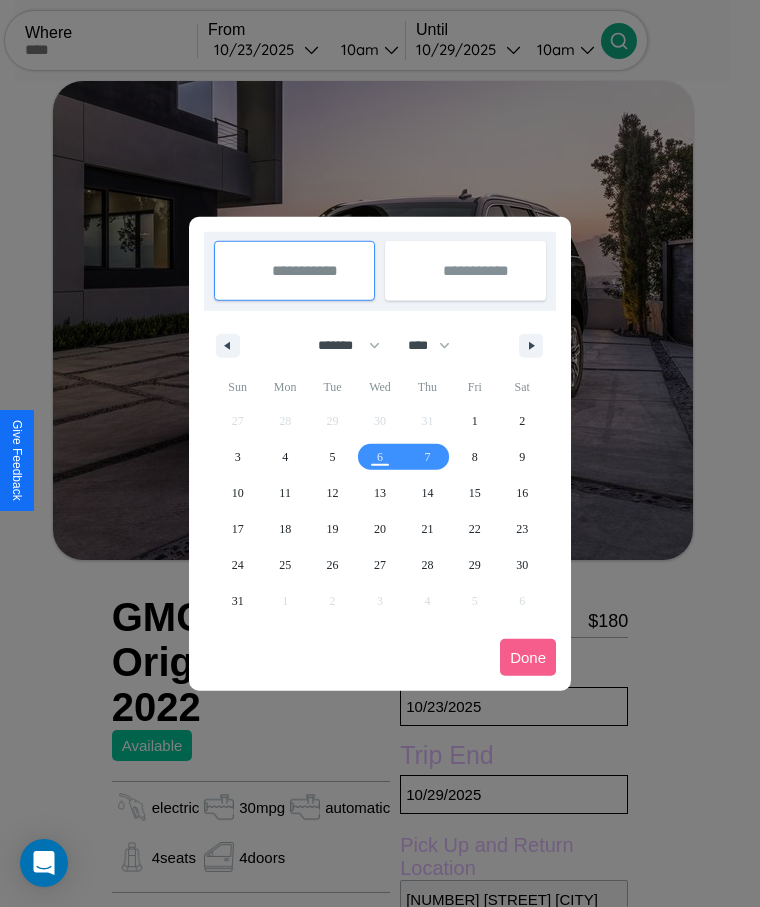 click at bounding box center (380, 453) 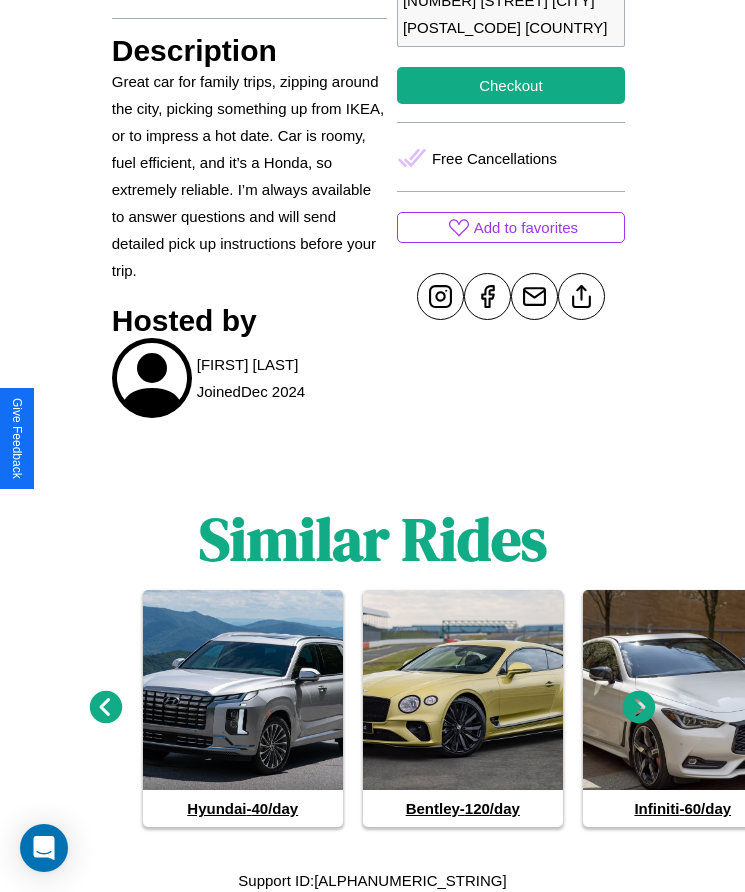 scroll, scrollTop: 841, scrollLeft: 0, axis: vertical 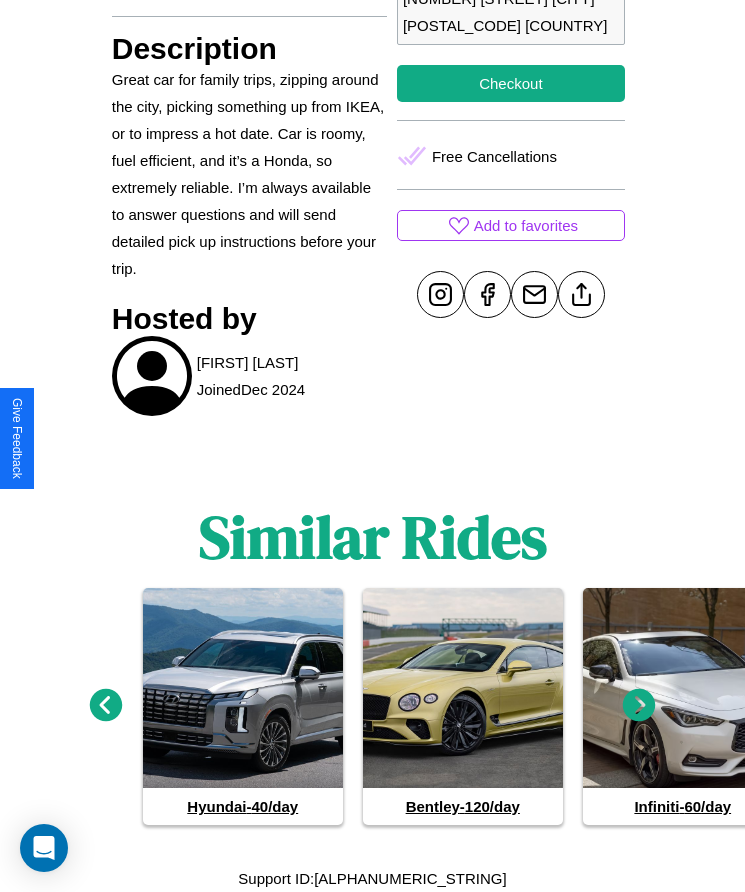 click 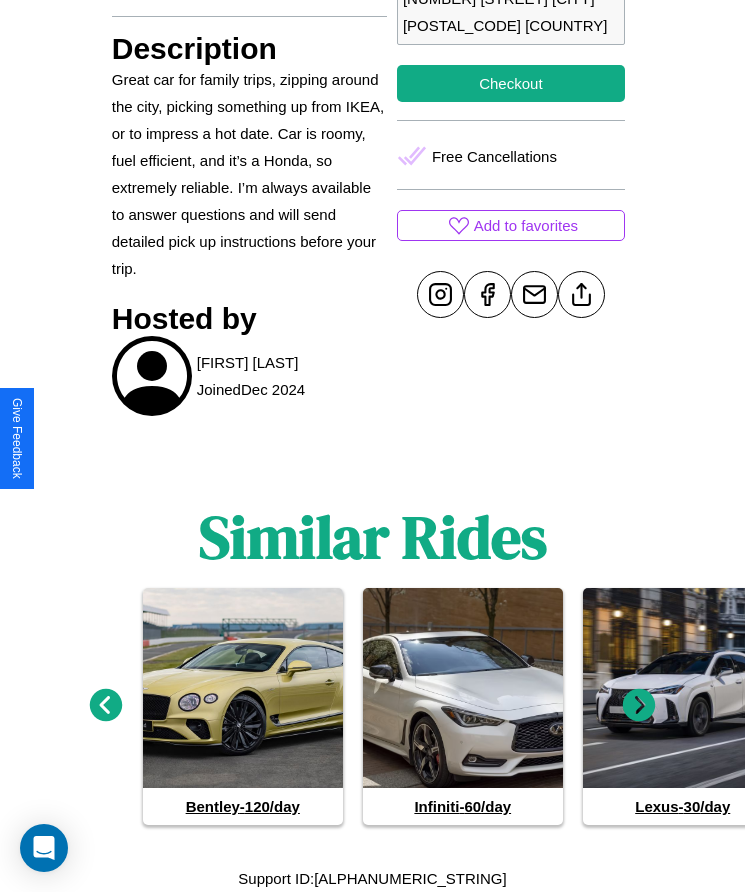 click 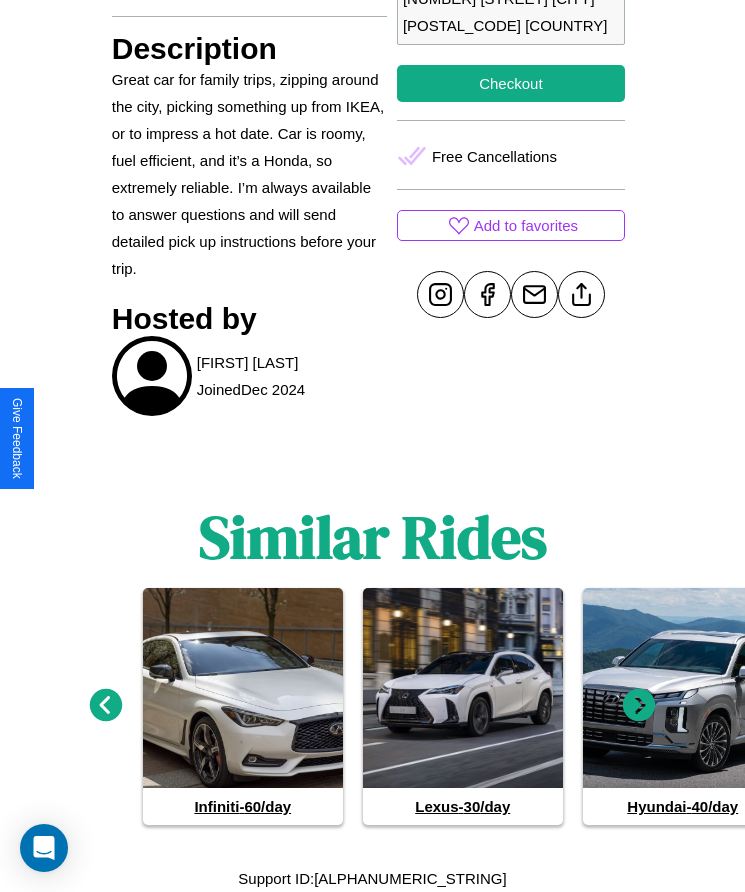 click 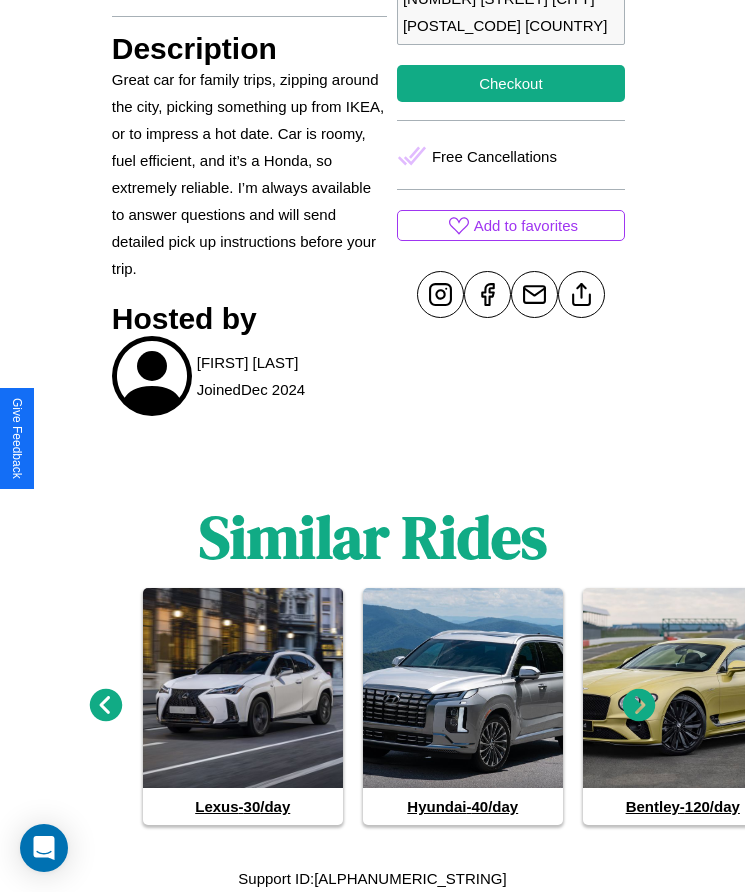 click 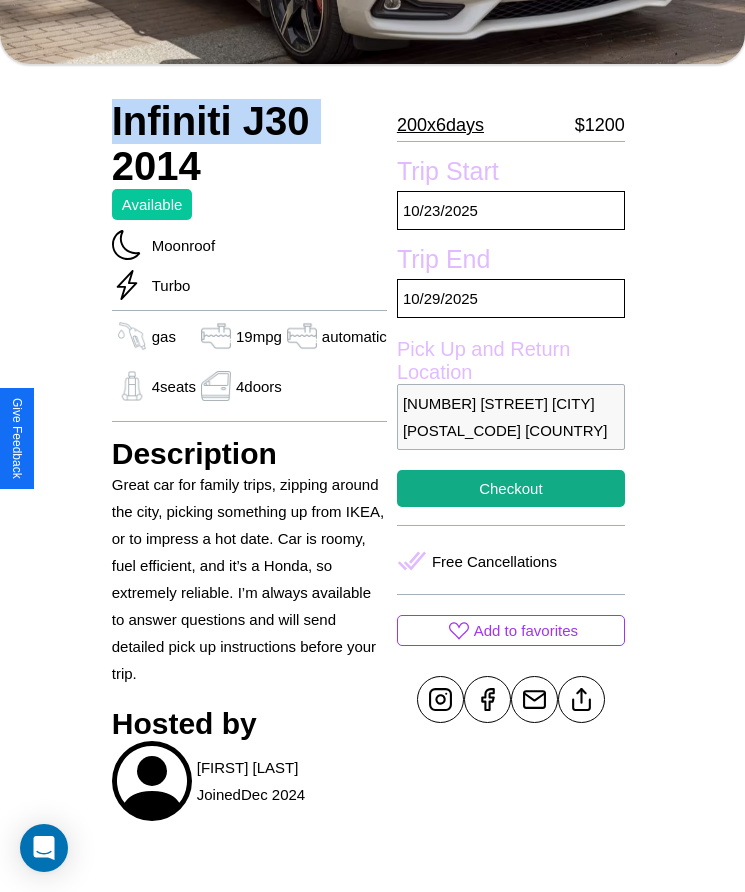 scroll, scrollTop: 479, scrollLeft: 0, axis: vertical 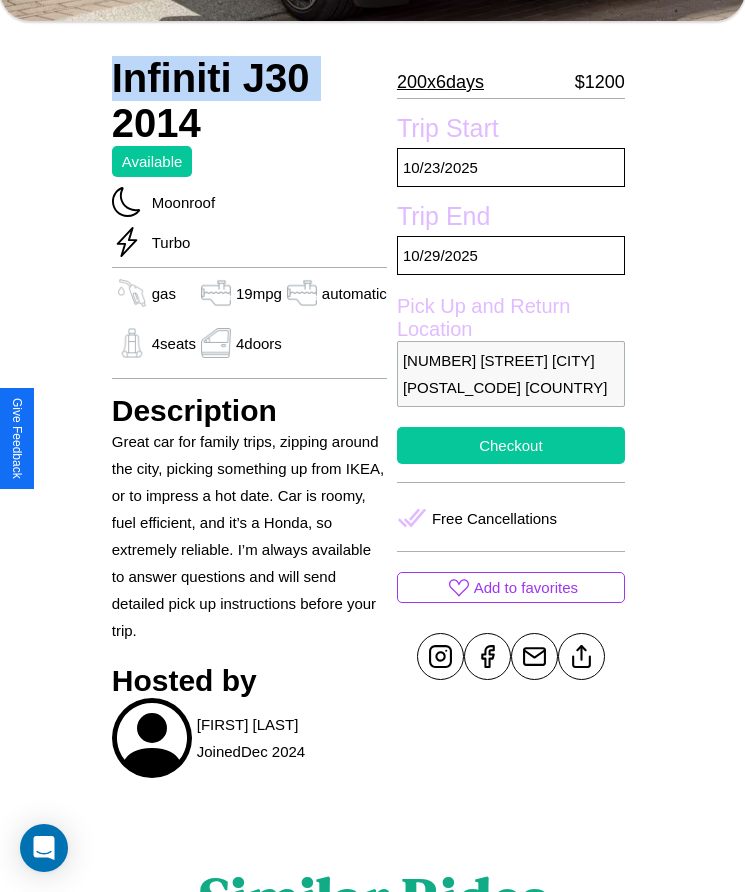 click on "Checkout" at bounding box center [511, 445] 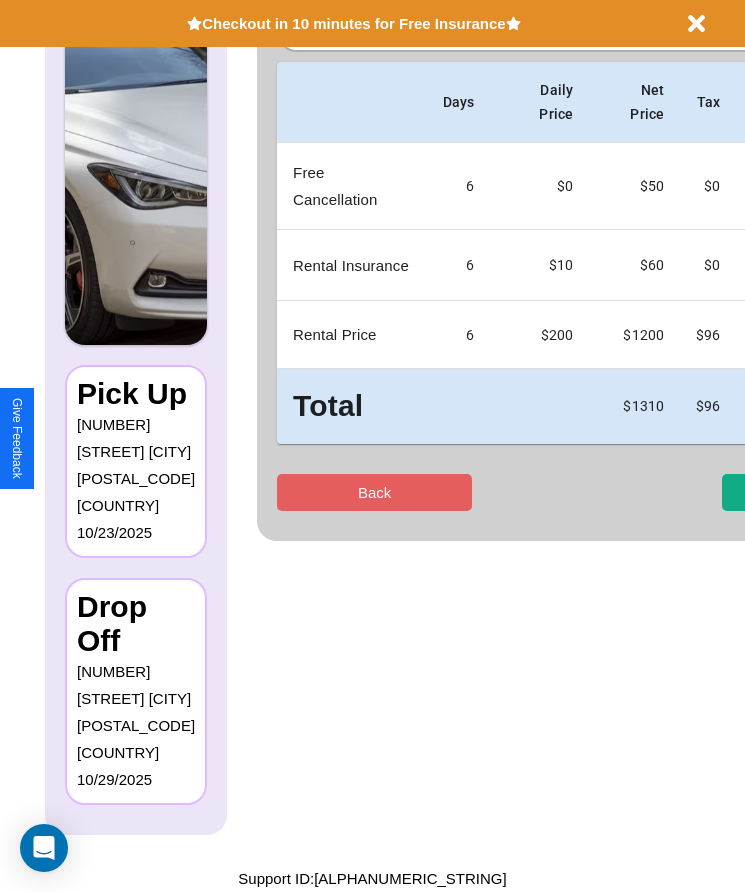 scroll, scrollTop: 0, scrollLeft: 0, axis: both 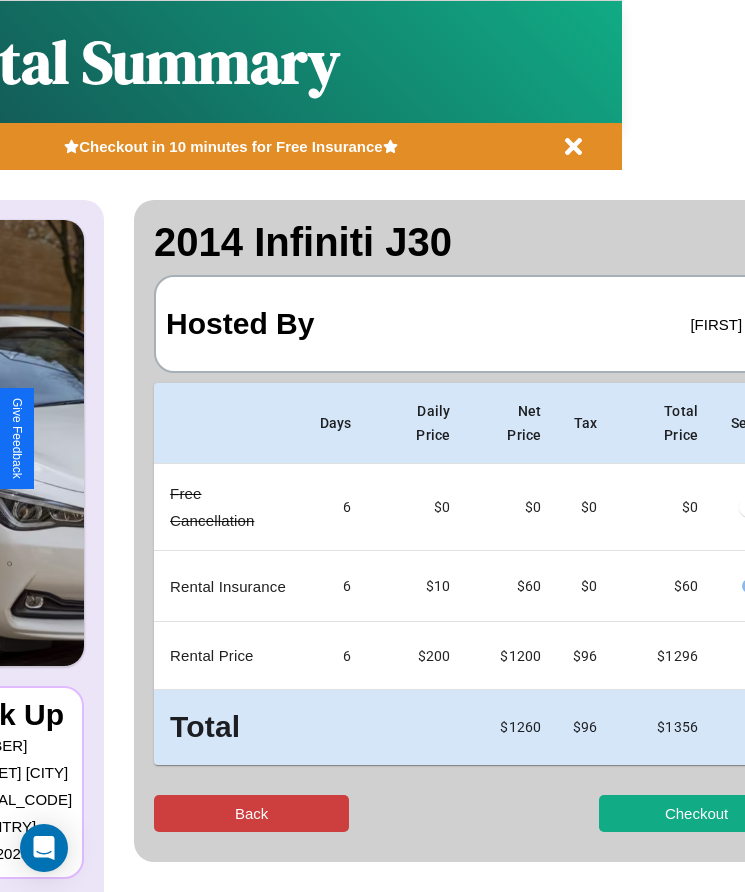click on "Back" at bounding box center [251, 813] 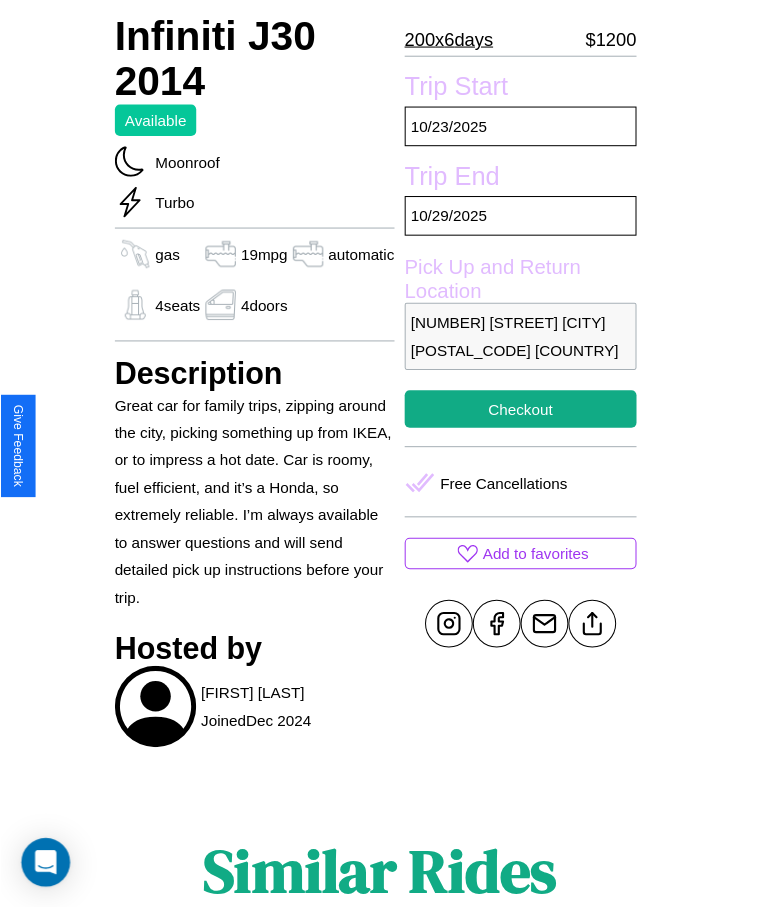 scroll, scrollTop: 621, scrollLeft: 0, axis: vertical 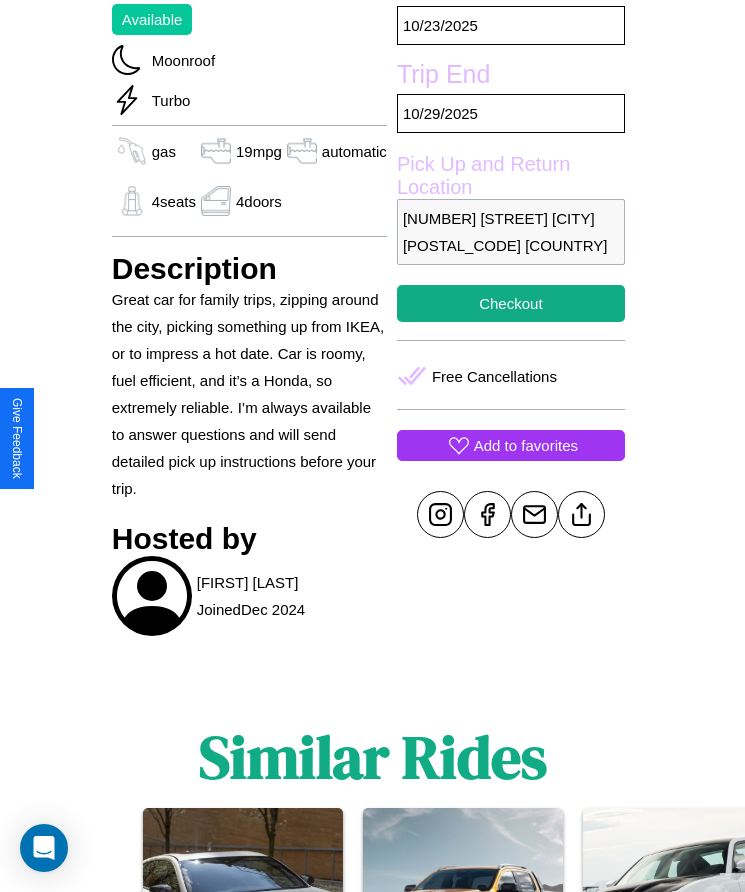 click on "Add to favorites" at bounding box center [526, 445] 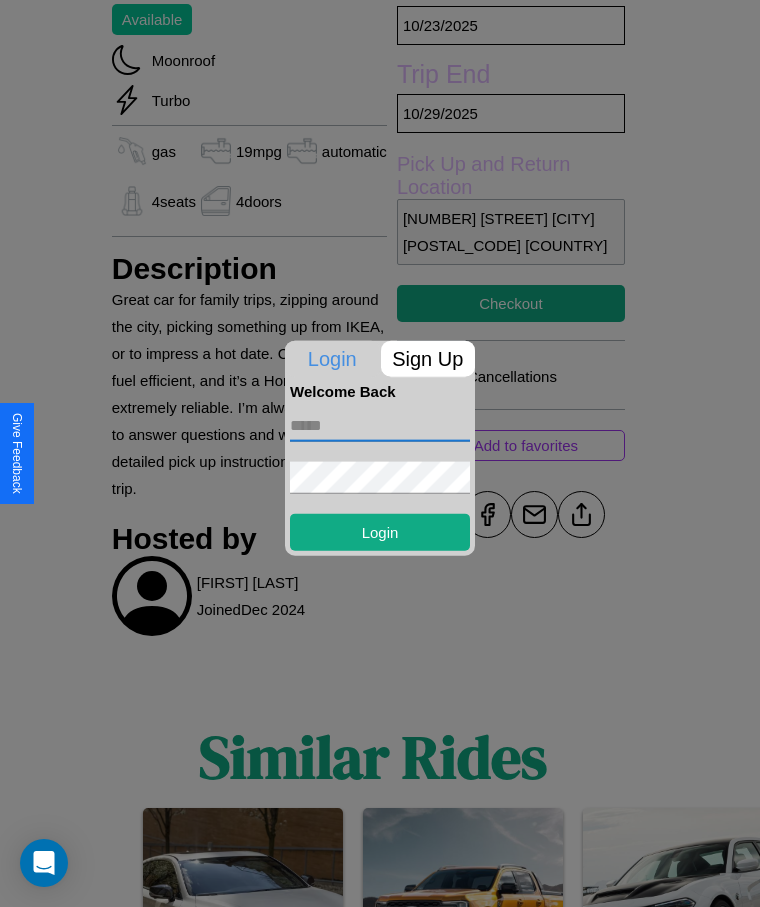 click at bounding box center (380, 425) 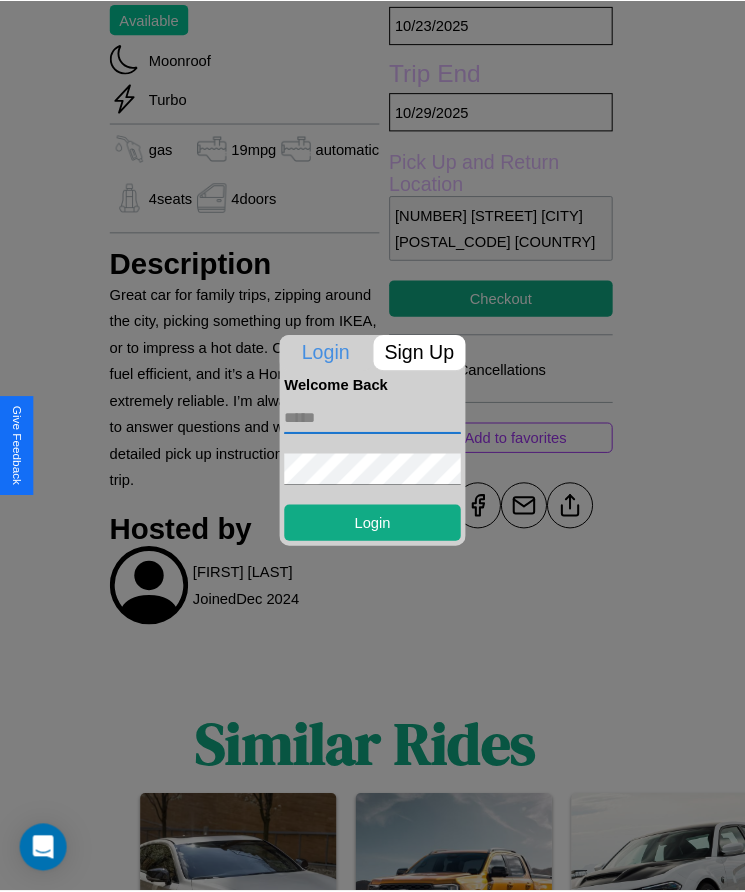 scroll, scrollTop: 682, scrollLeft: 0, axis: vertical 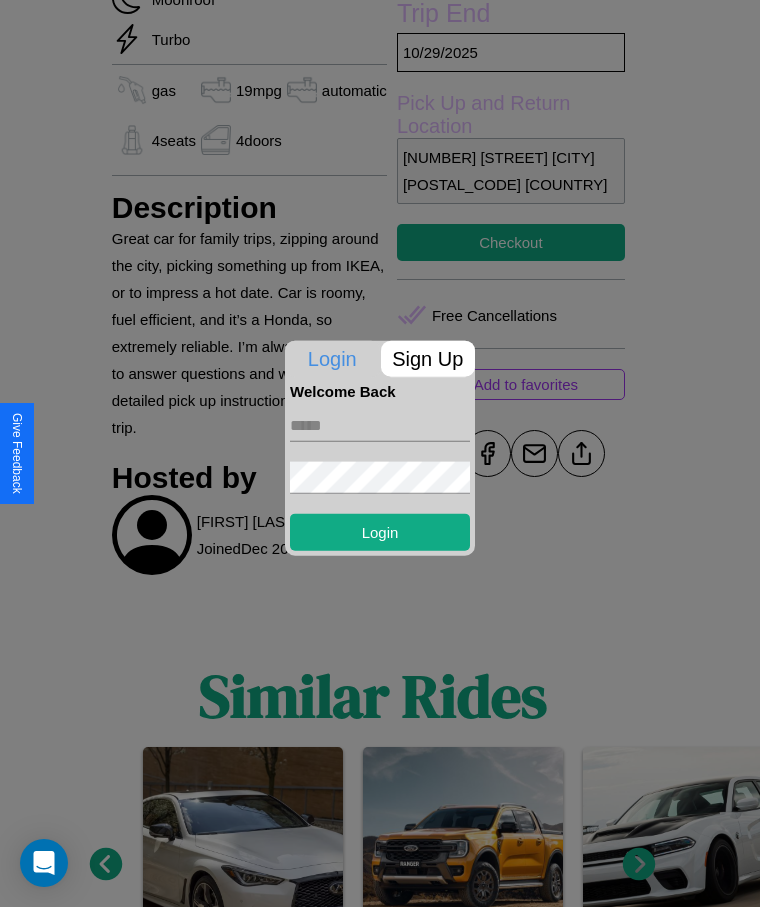 click at bounding box center (380, 453) 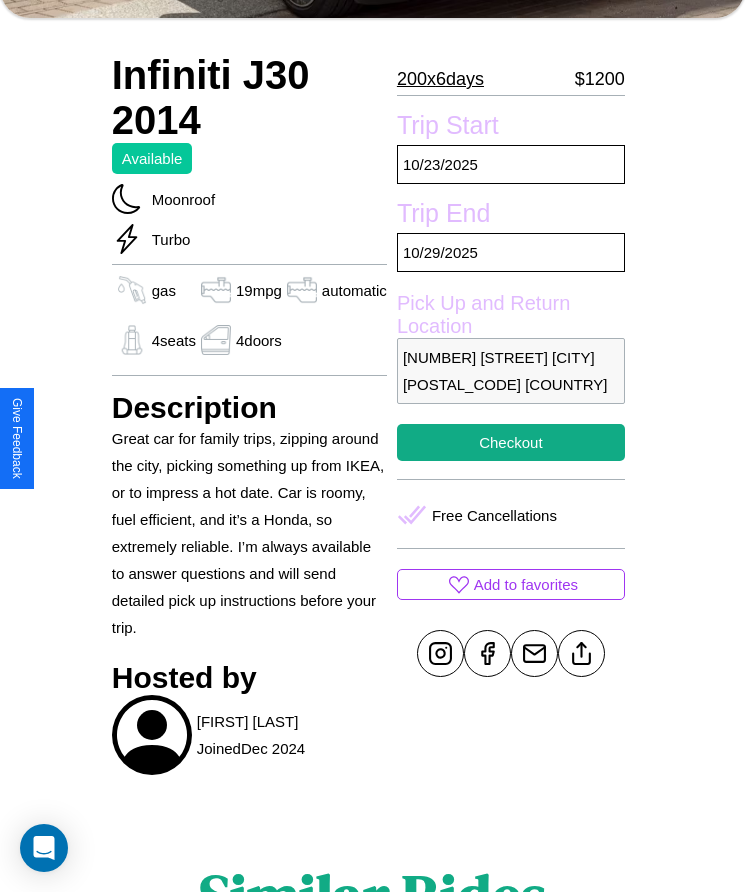 scroll, scrollTop: 479, scrollLeft: 0, axis: vertical 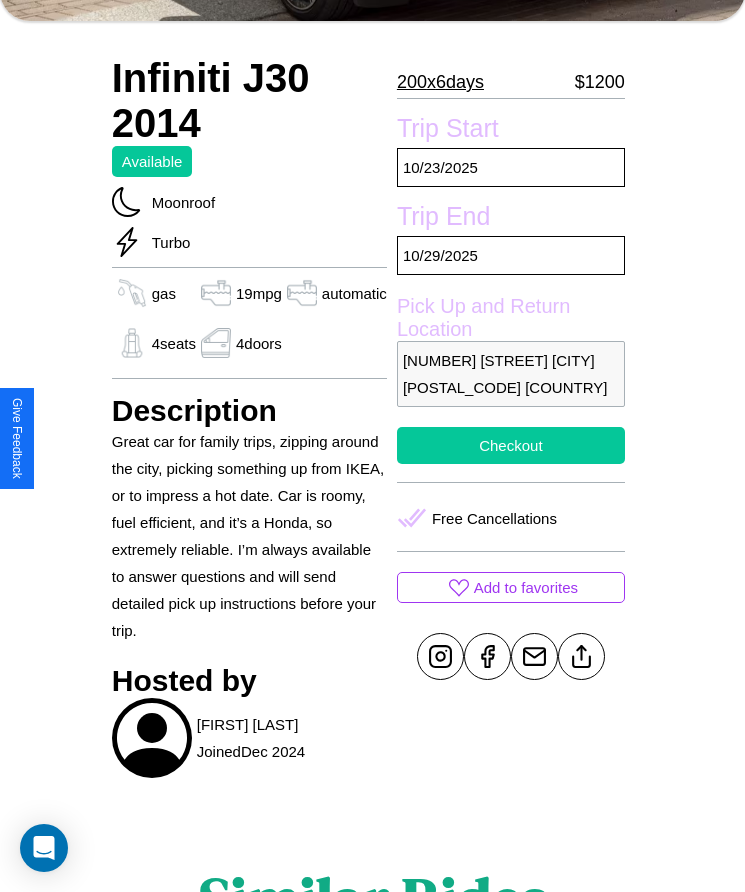 click on "Checkout" at bounding box center (511, 445) 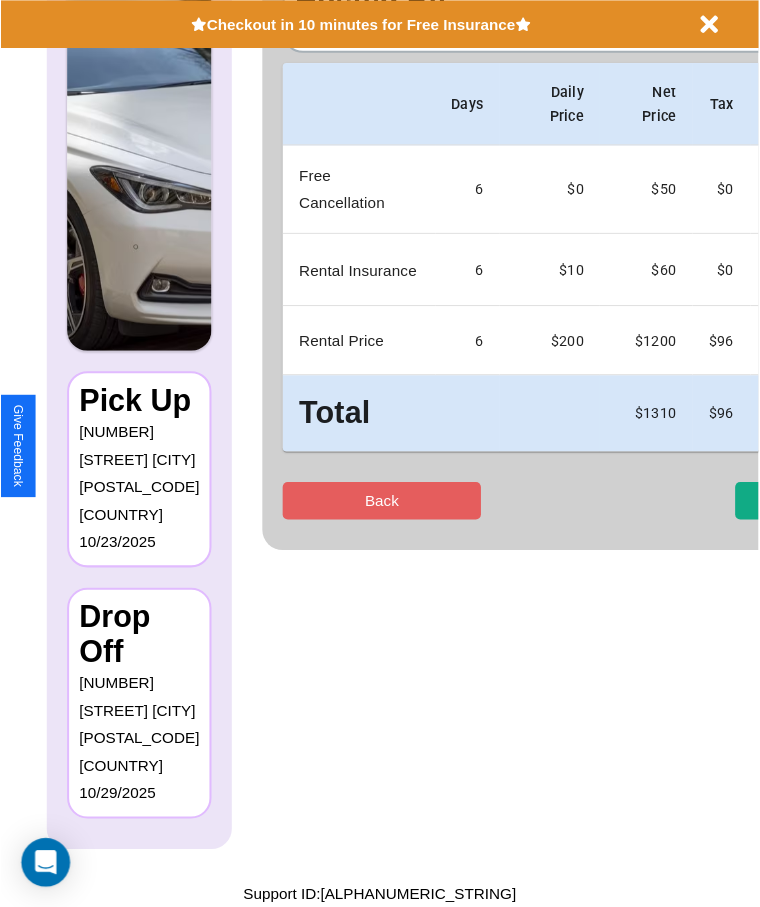 scroll, scrollTop: 0, scrollLeft: 0, axis: both 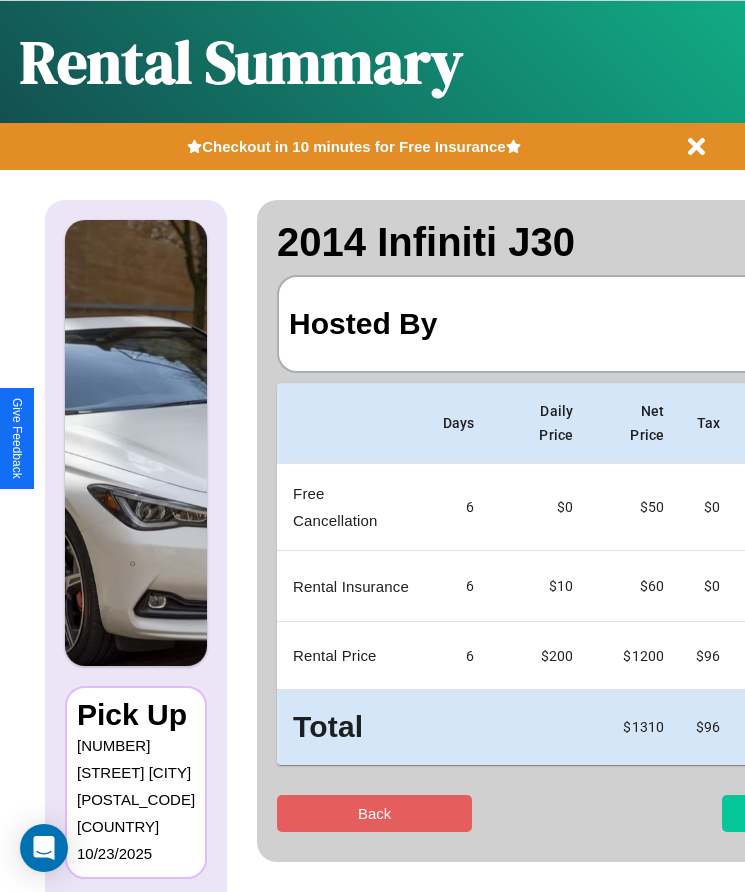 click on "Checkout" at bounding box center [819, 813] 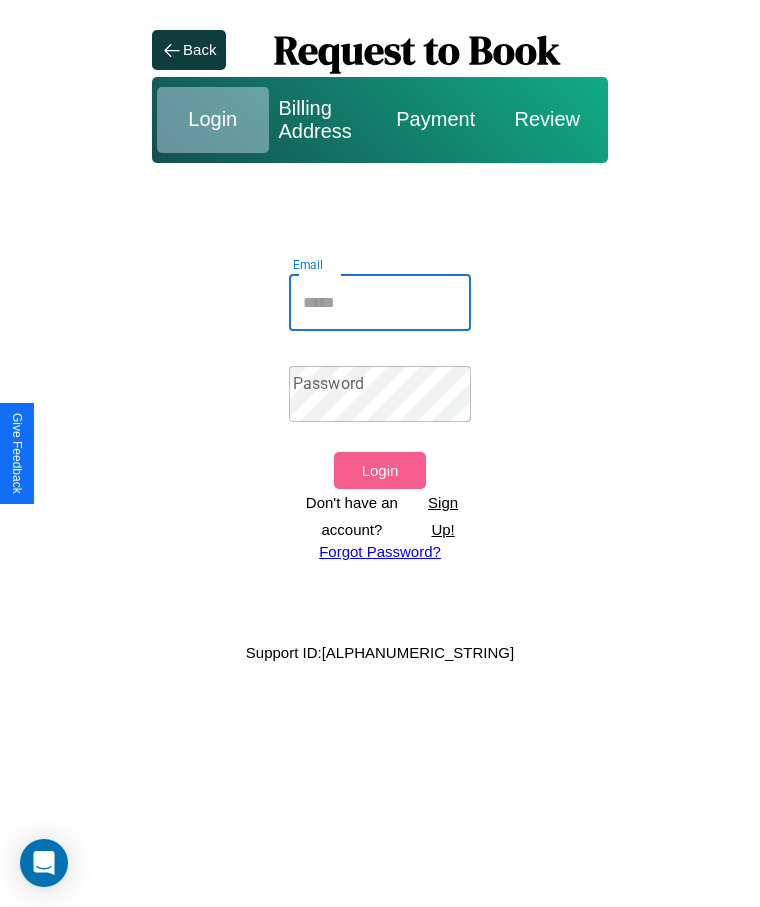 click on "Email" at bounding box center (380, 303) 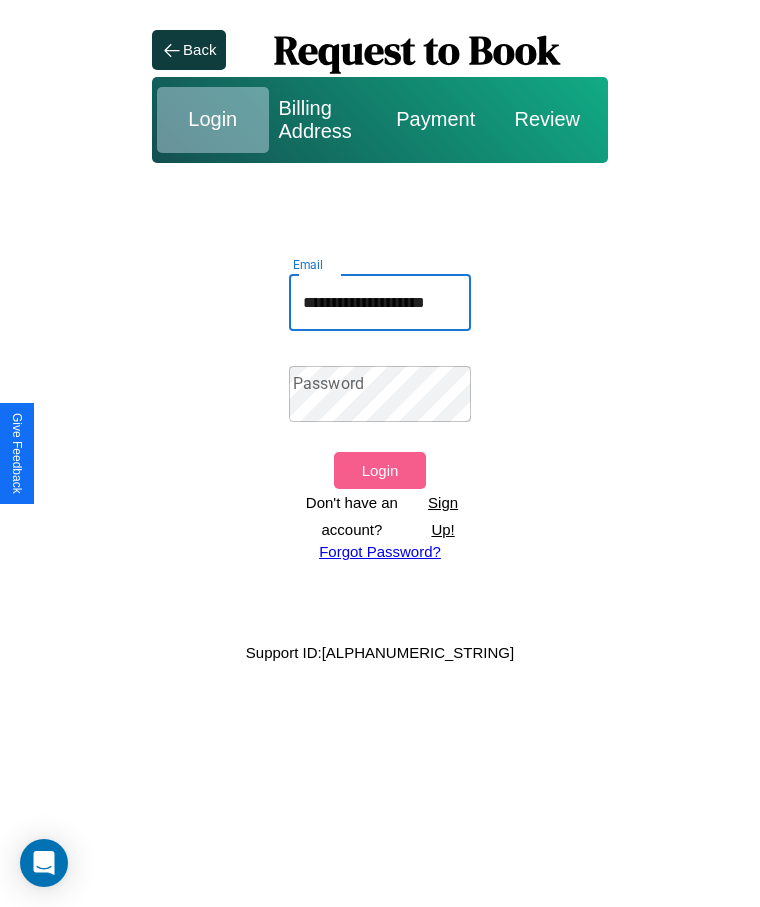 scroll, scrollTop: 0, scrollLeft: 10, axis: horizontal 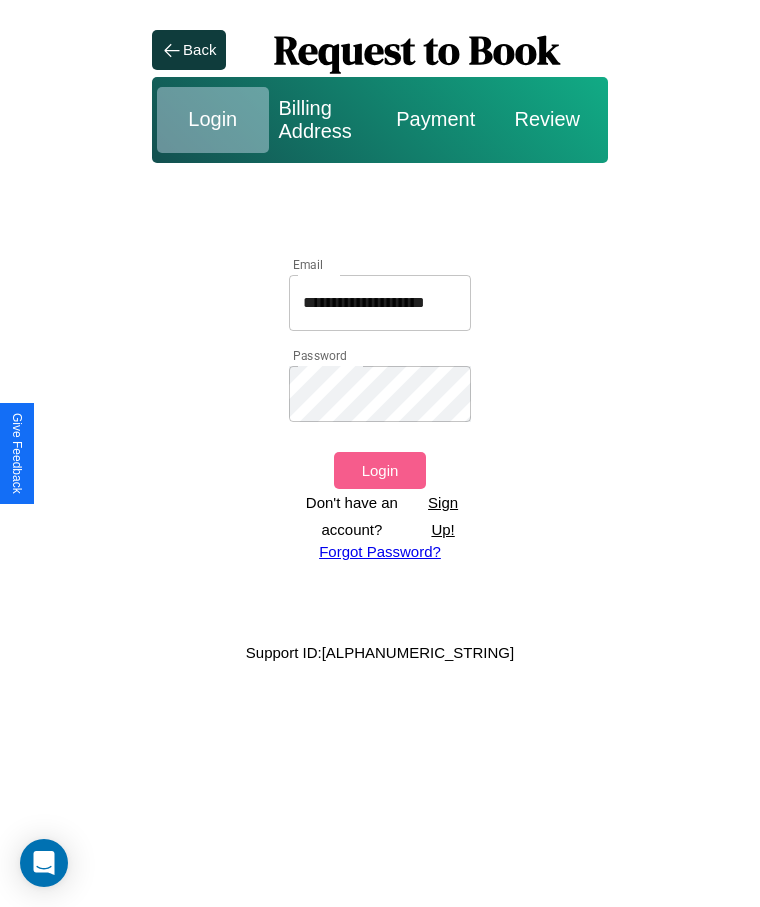 click on "Login" at bounding box center (379, 470) 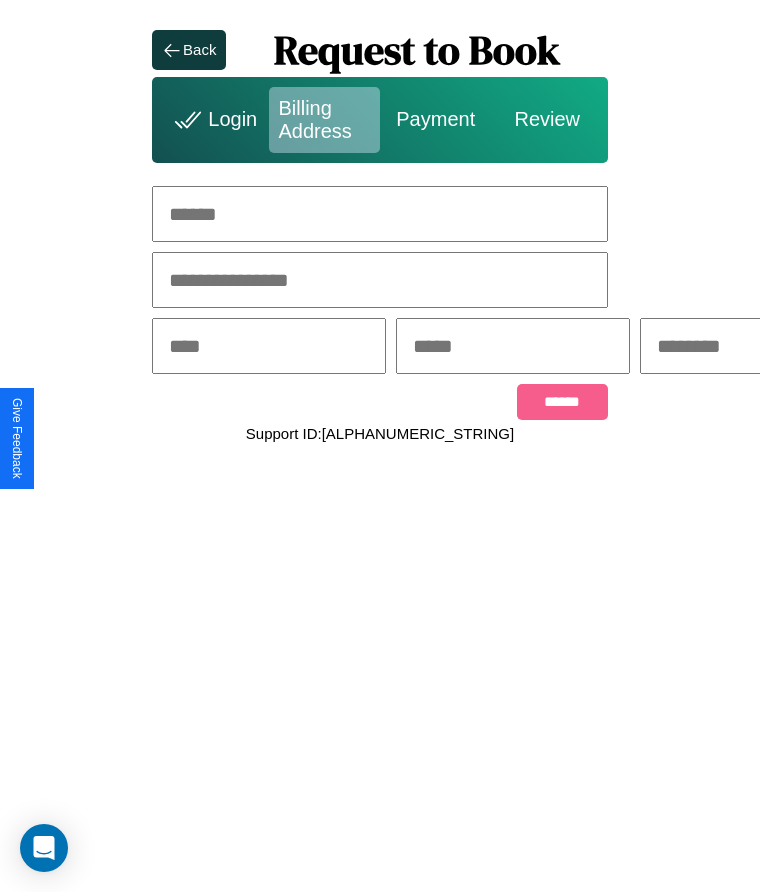 click at bounding box center (380, 214) 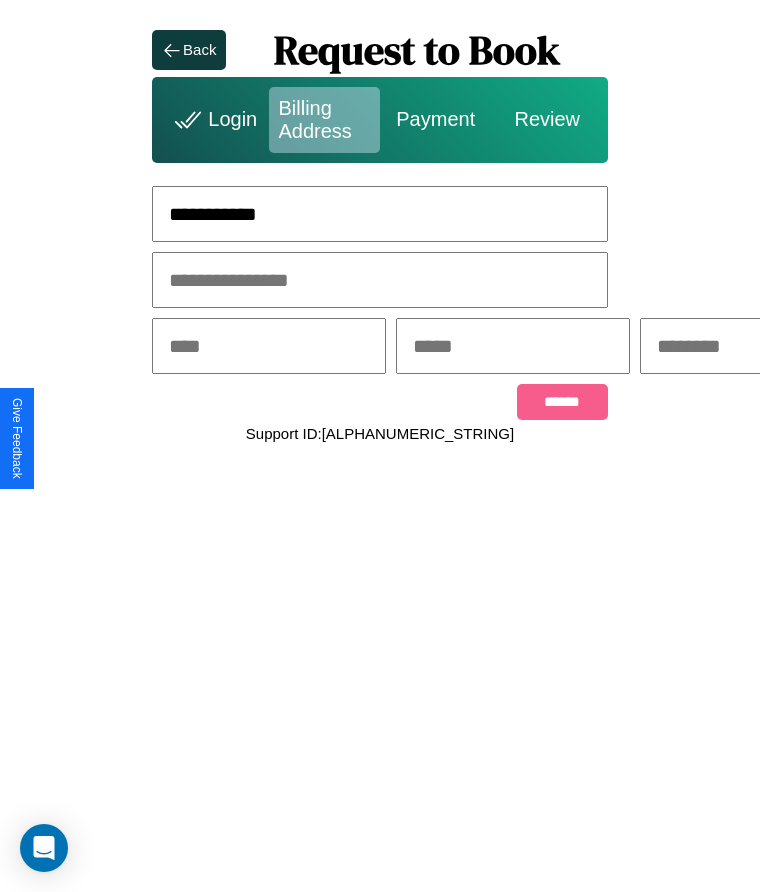 type on "**********" 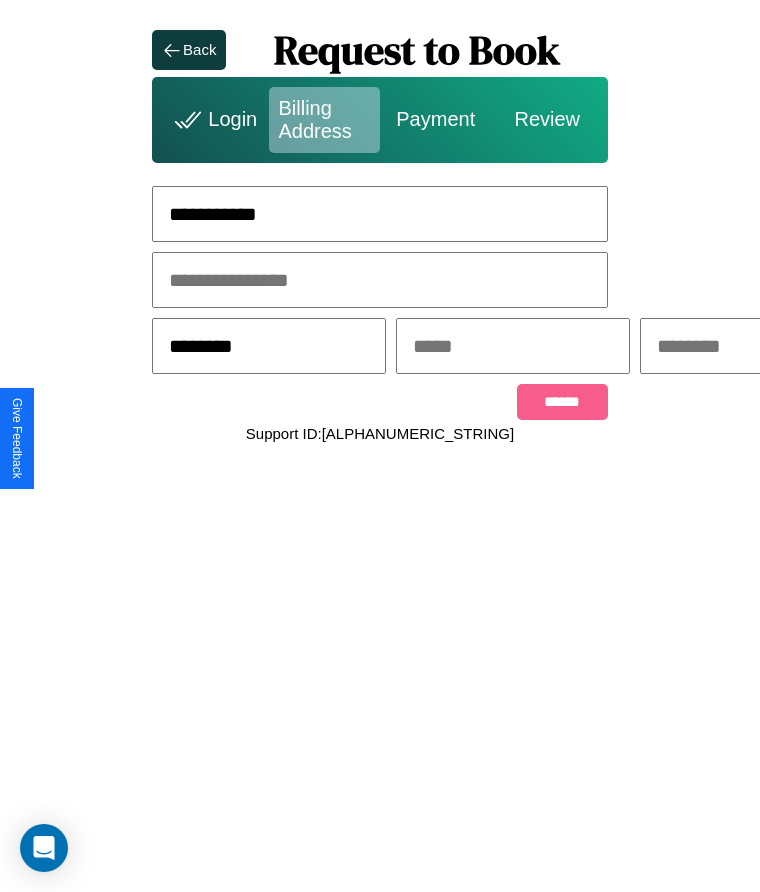 type on "********" 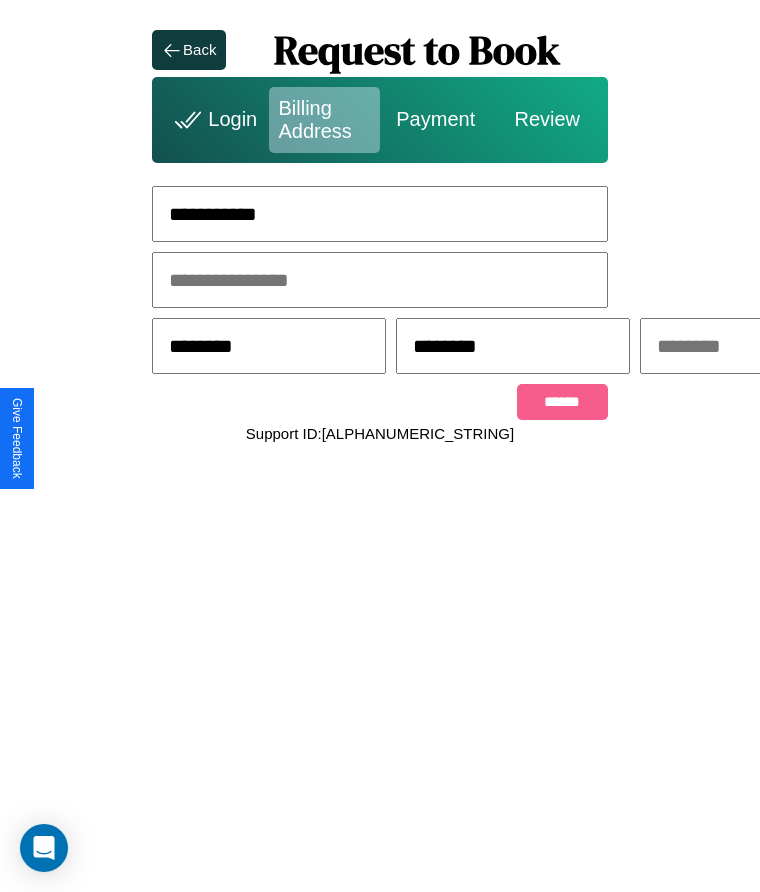 scroll, scrollTop: 0, scrollLeft: 309, axis: horizontal 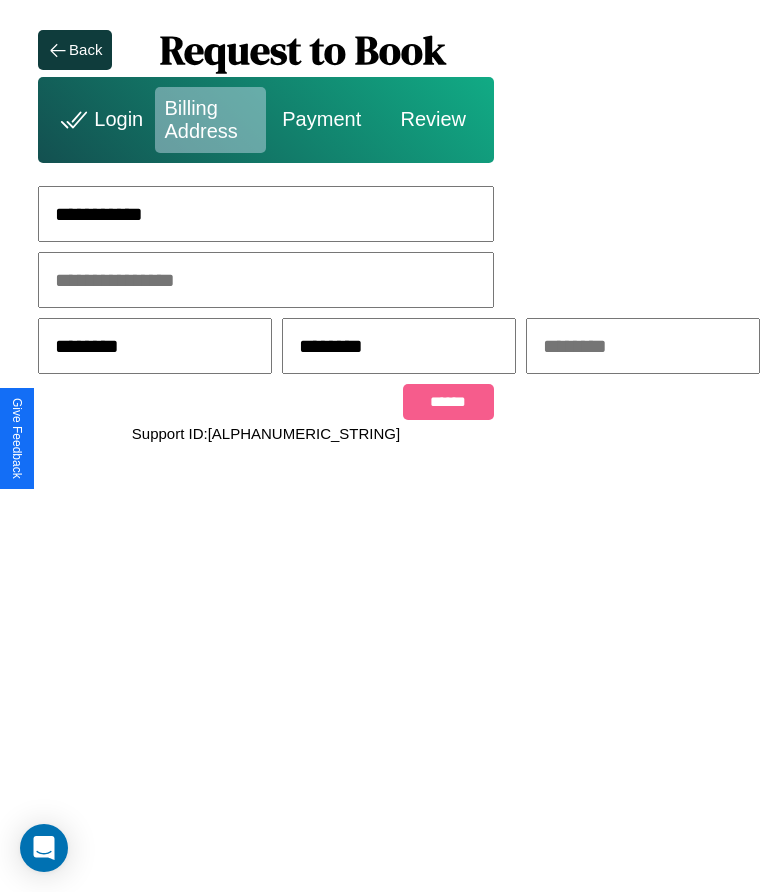 type on "********" 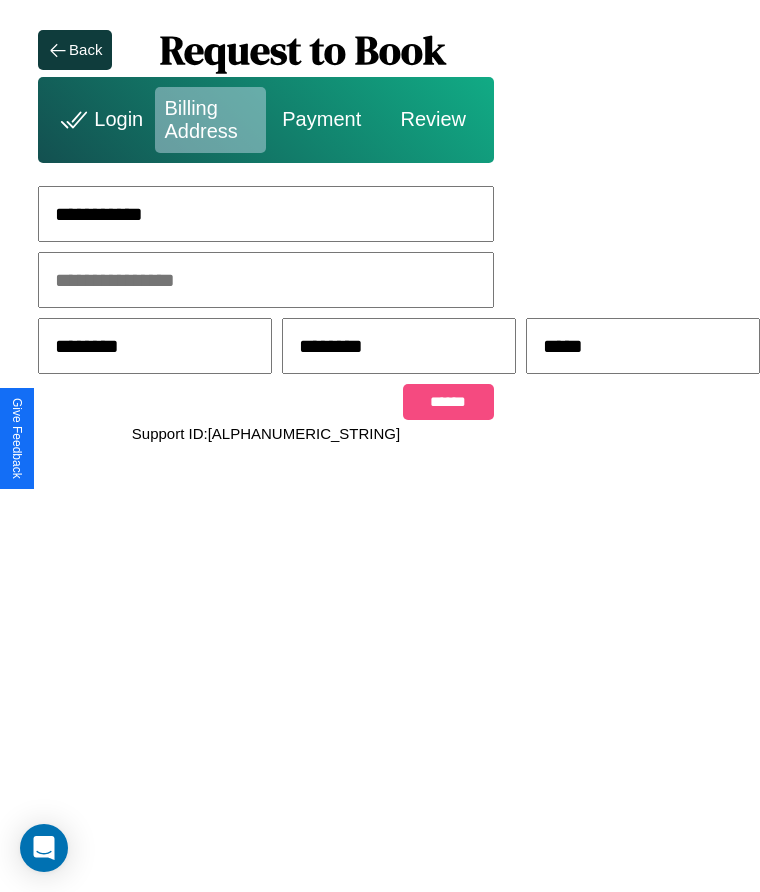 type on "*****" 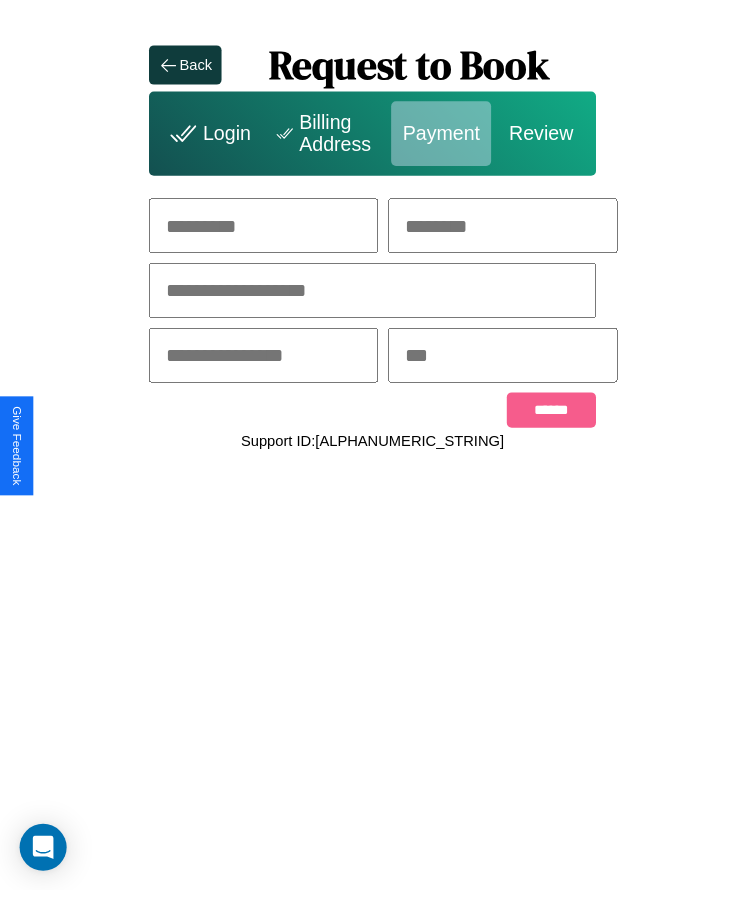 scroll, scrollTop: 0, scrollLeft: 0, axis: both 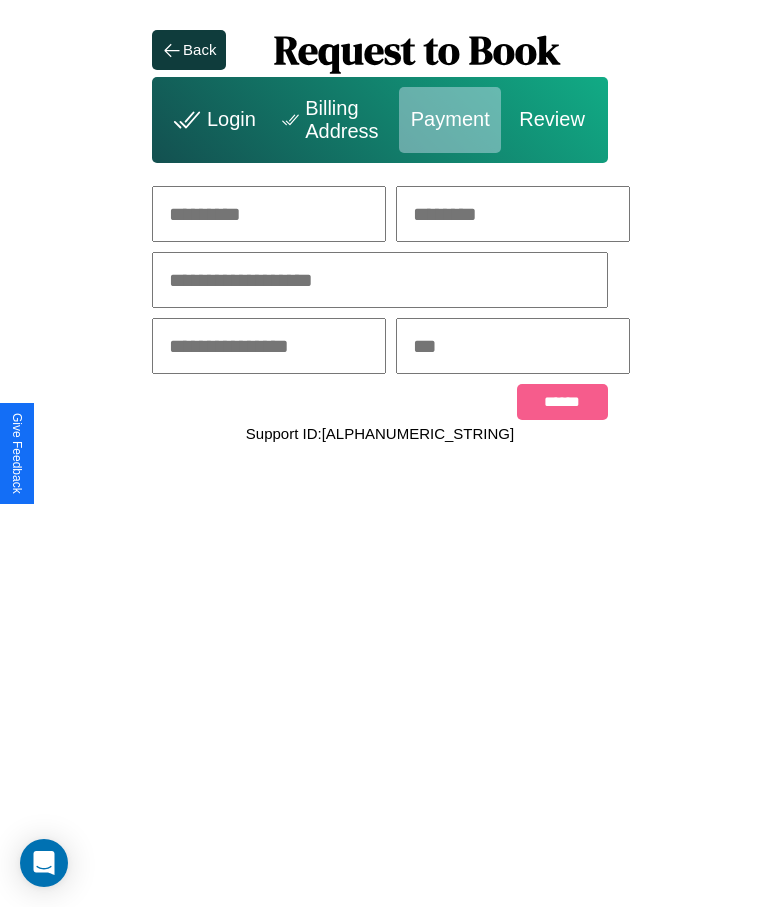 click at bounding box center [269, 214] 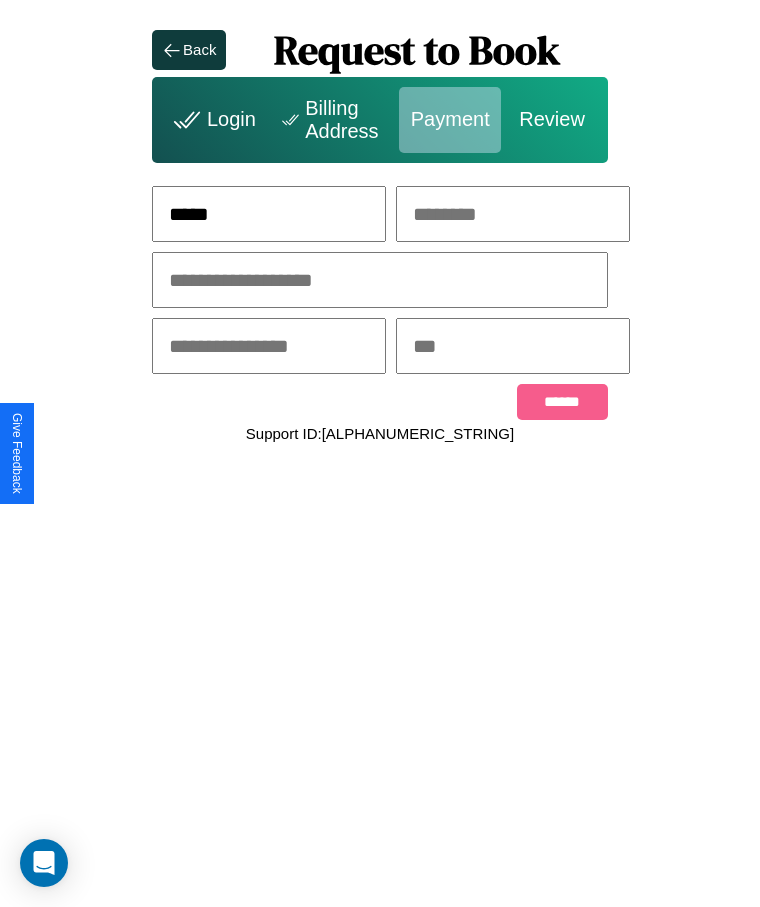 type on "*****" 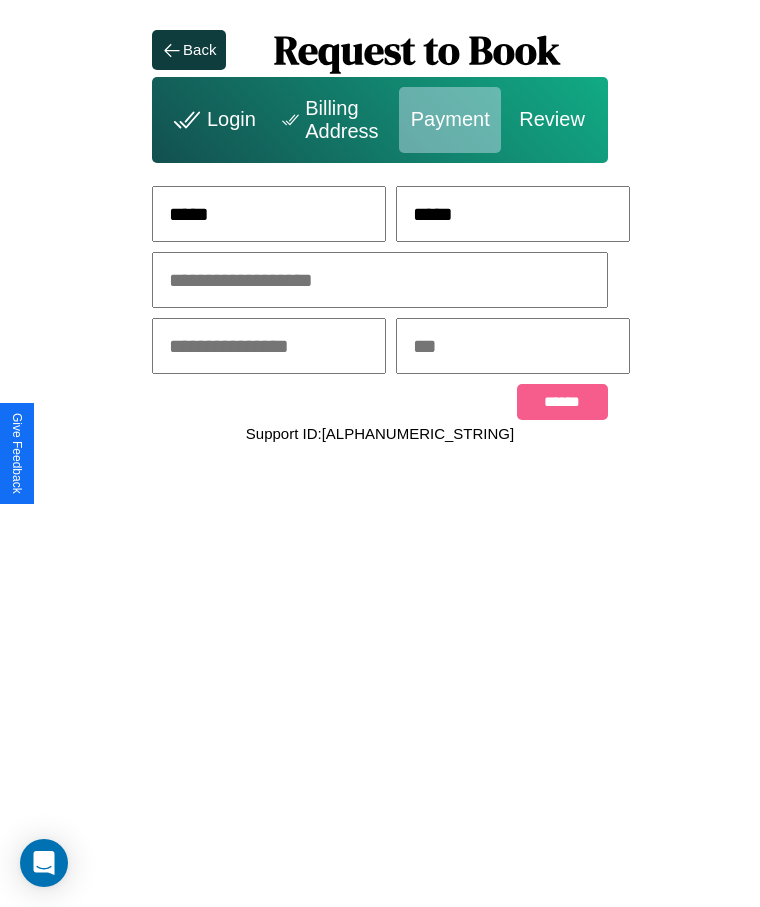 type on "*****" 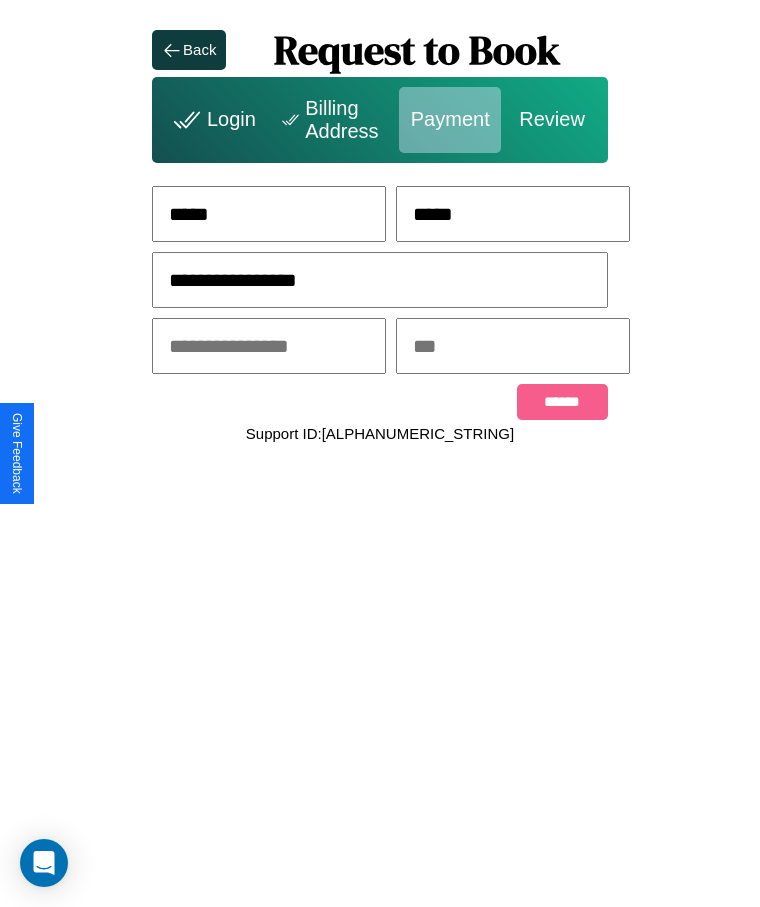 type on "**********" 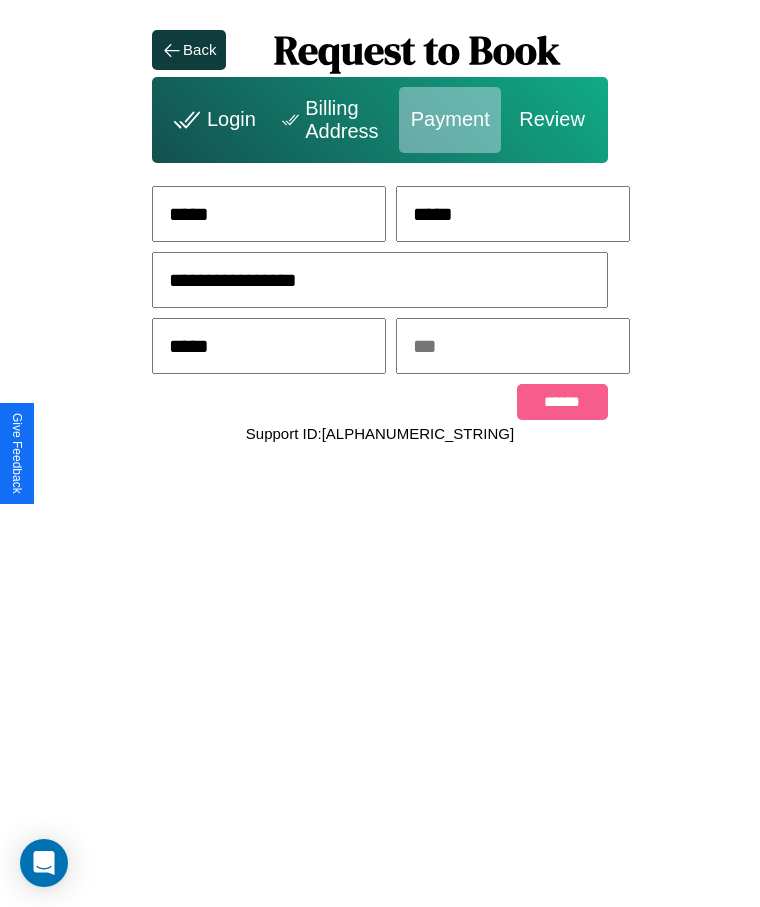 type on "*****" 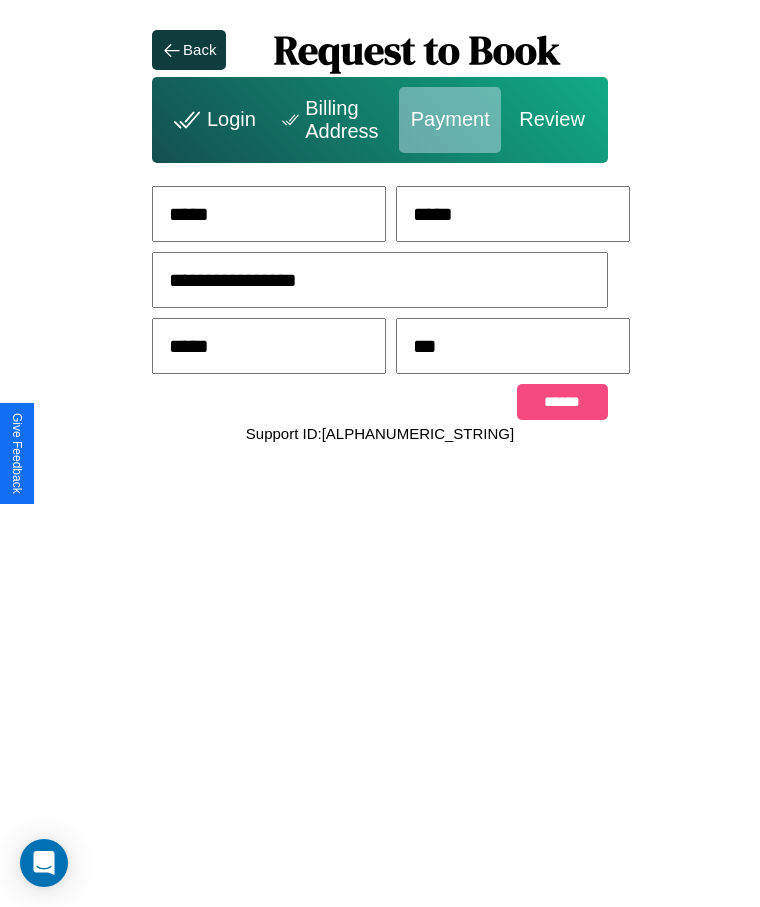 type on "***" 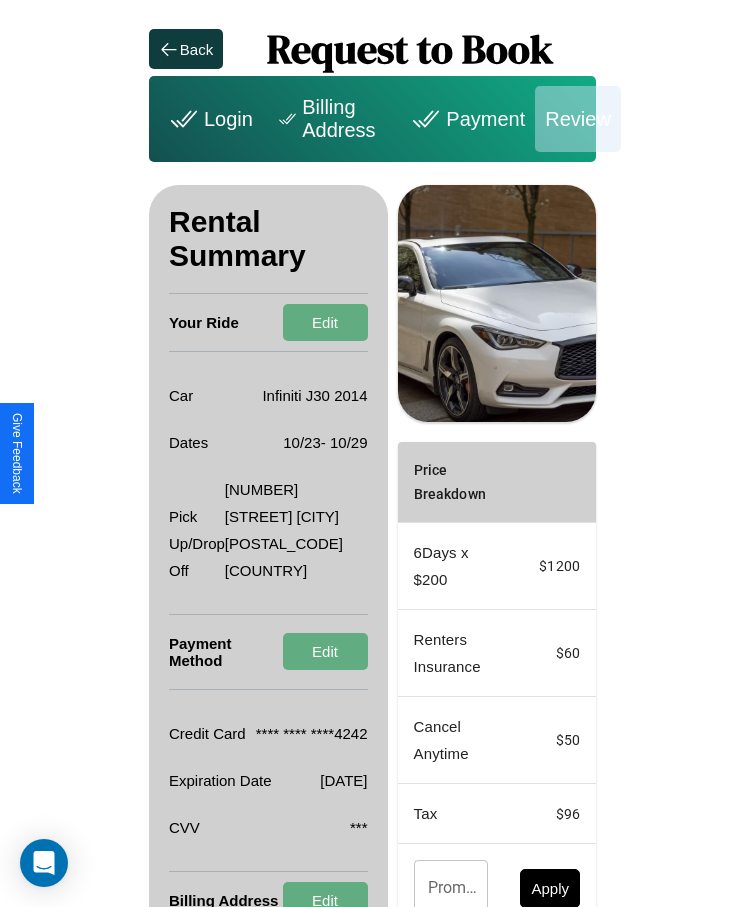 click on "Promo Code" at bounding box center (440, 888) 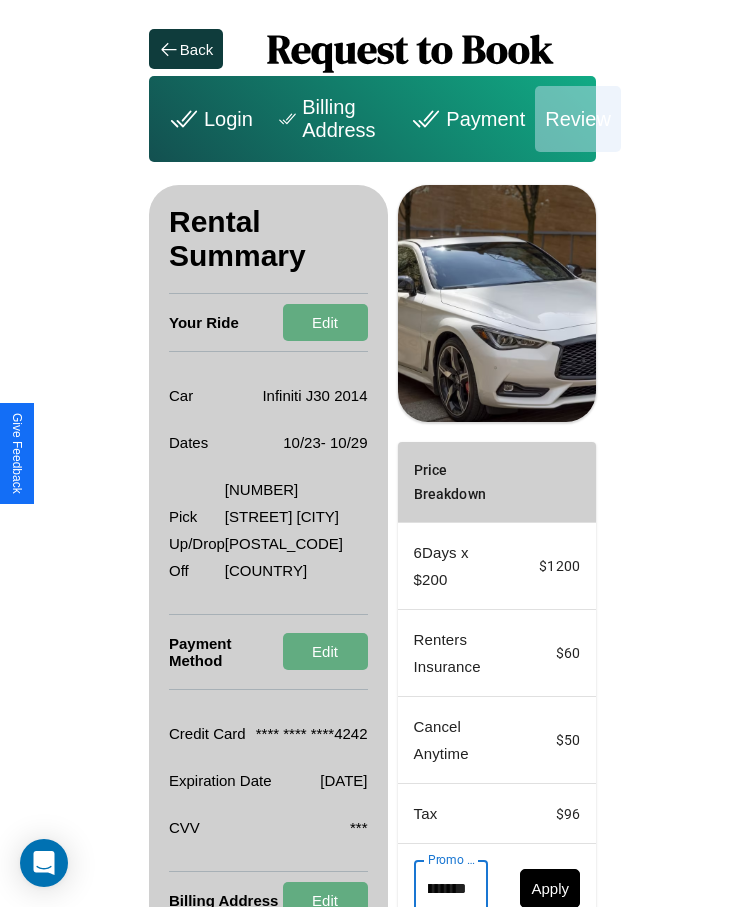 scroll, scrollTop: 0, scrollLeft: 93, axis: horizontal 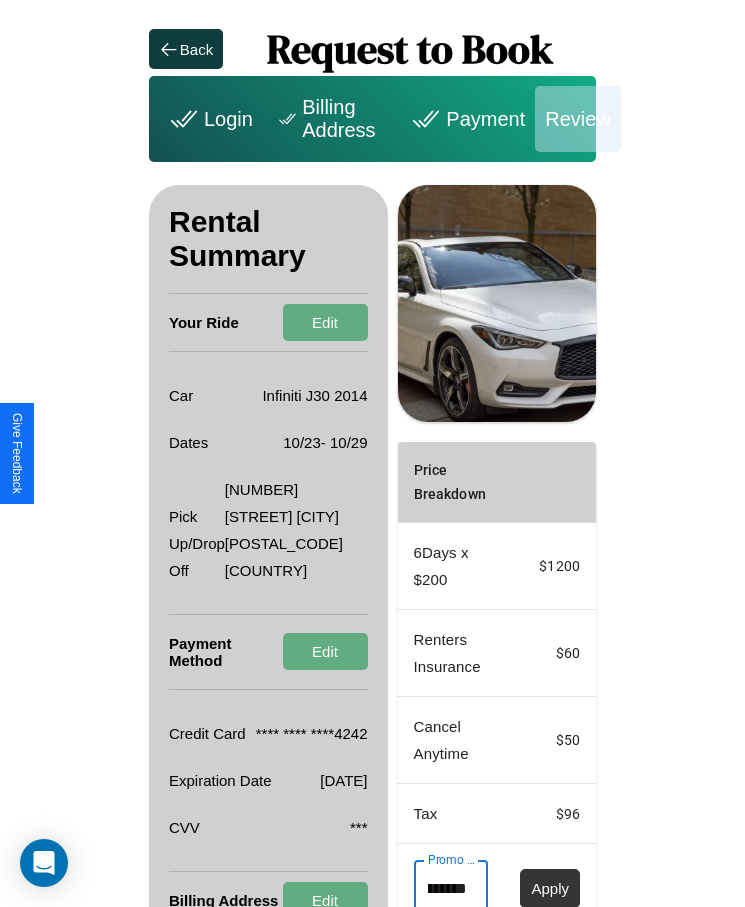 type on "**********" 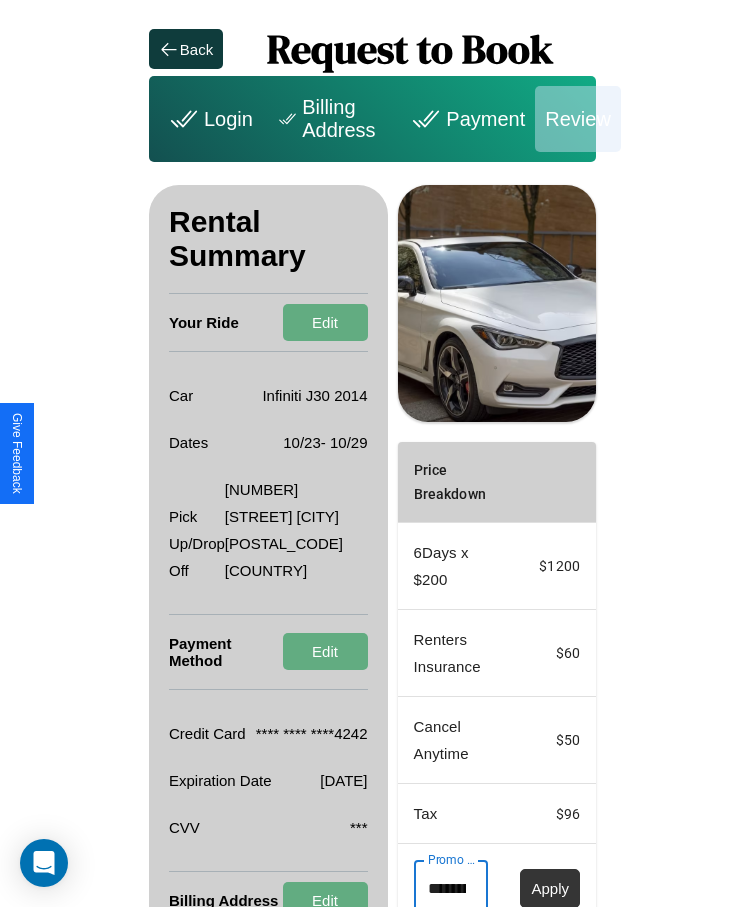 click on "Apply" at bounding box center [550, 888] 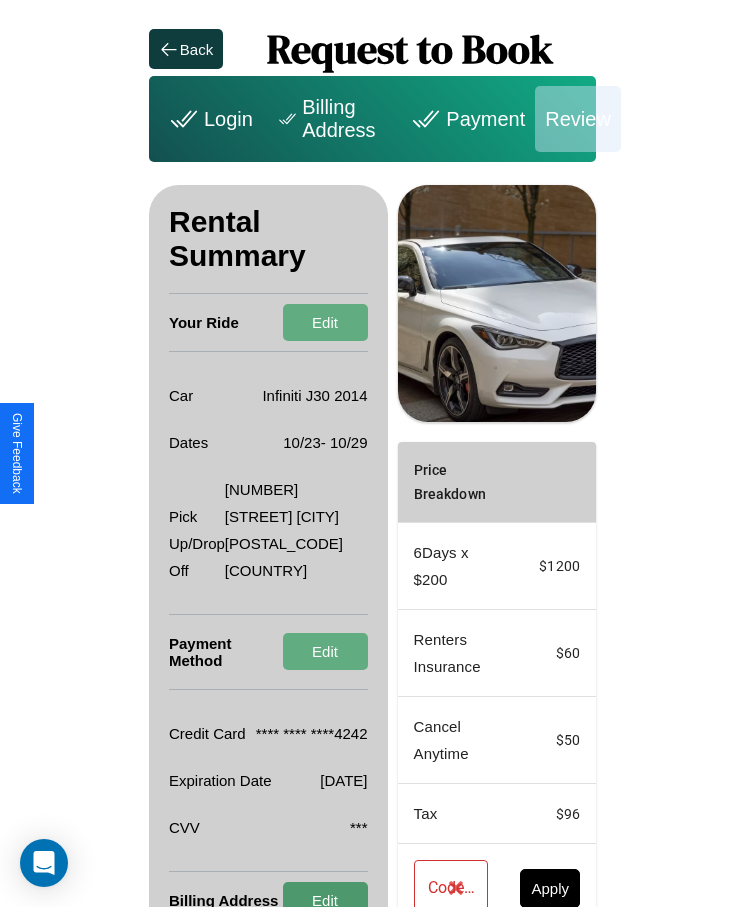 click on "Edit" at bounding box center (325, 900) 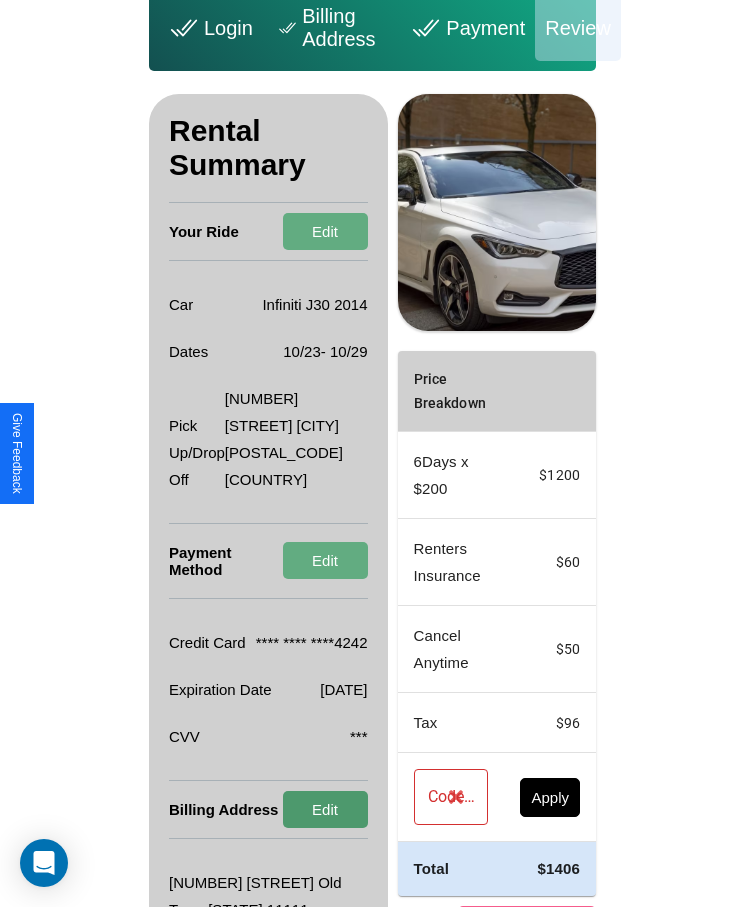 scroll, scrollTop: 137, scrollLeft: 0, axis: vertical 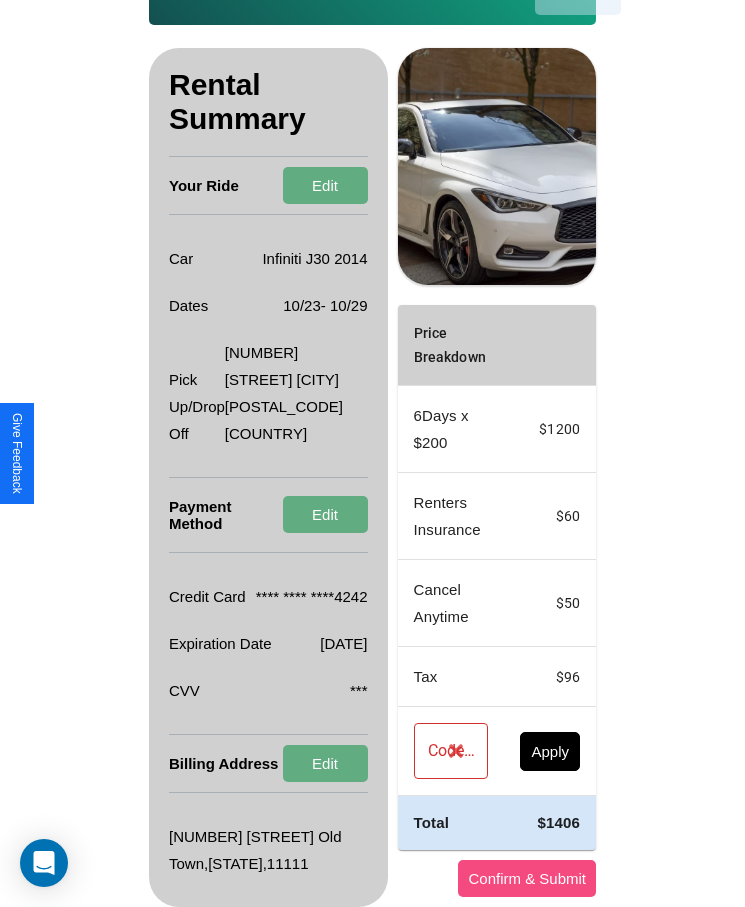 click on "Confirm & Submit" at bounding box center (527, 878) 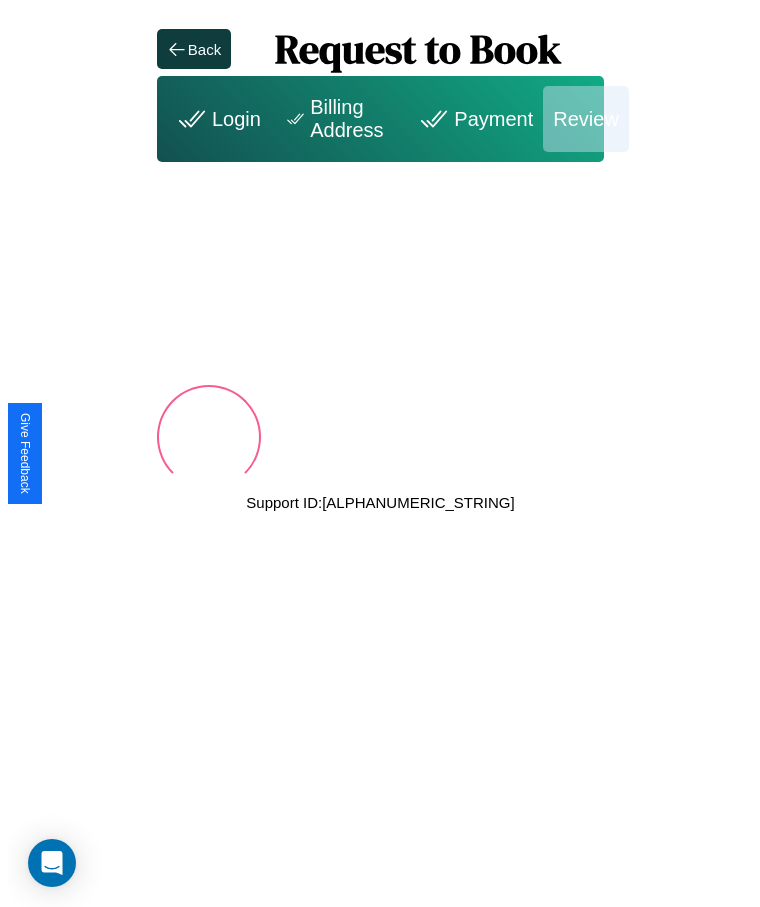 scroll, scrollTop: 0, scrollLeft: 0, axis: both 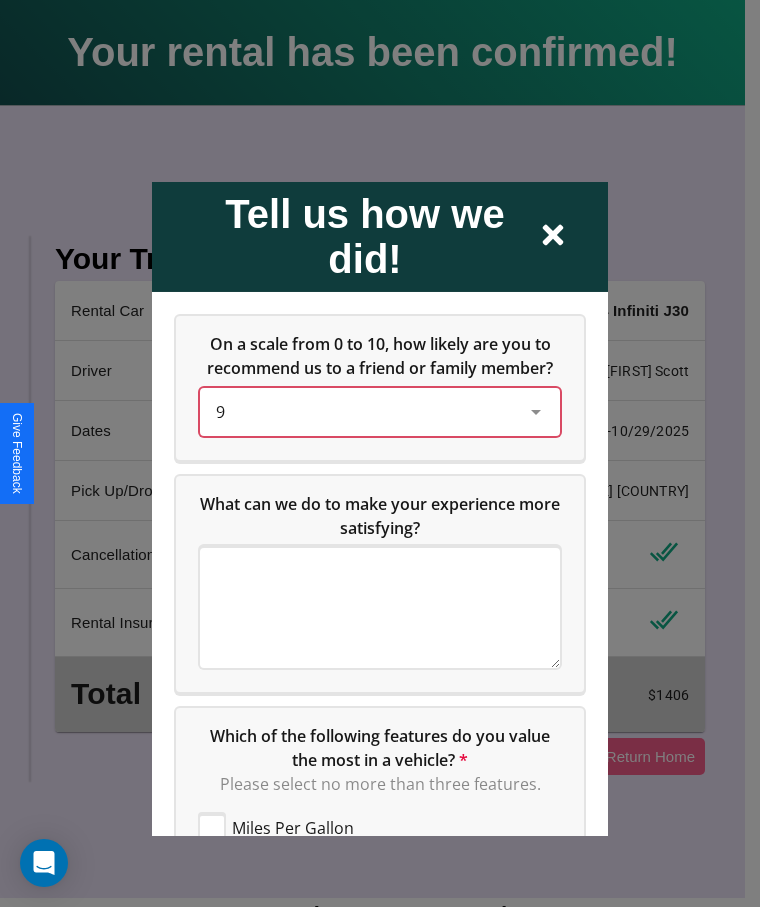 click on "9" at bounding box center [364, 411] 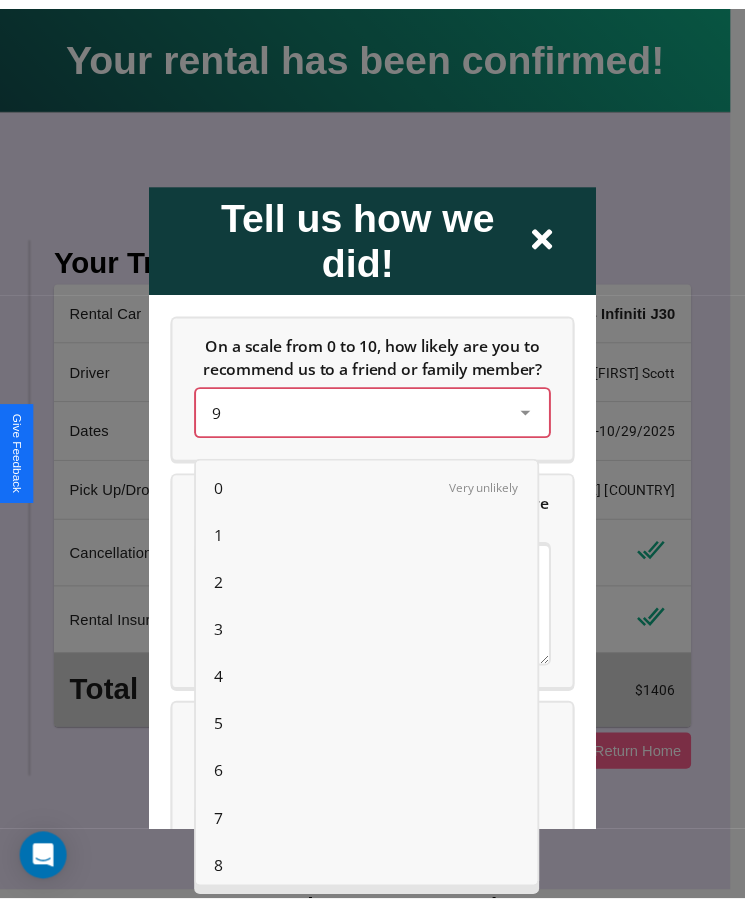 scroll, scrollTop: 56, scrollLeft: 0, axis: vertical 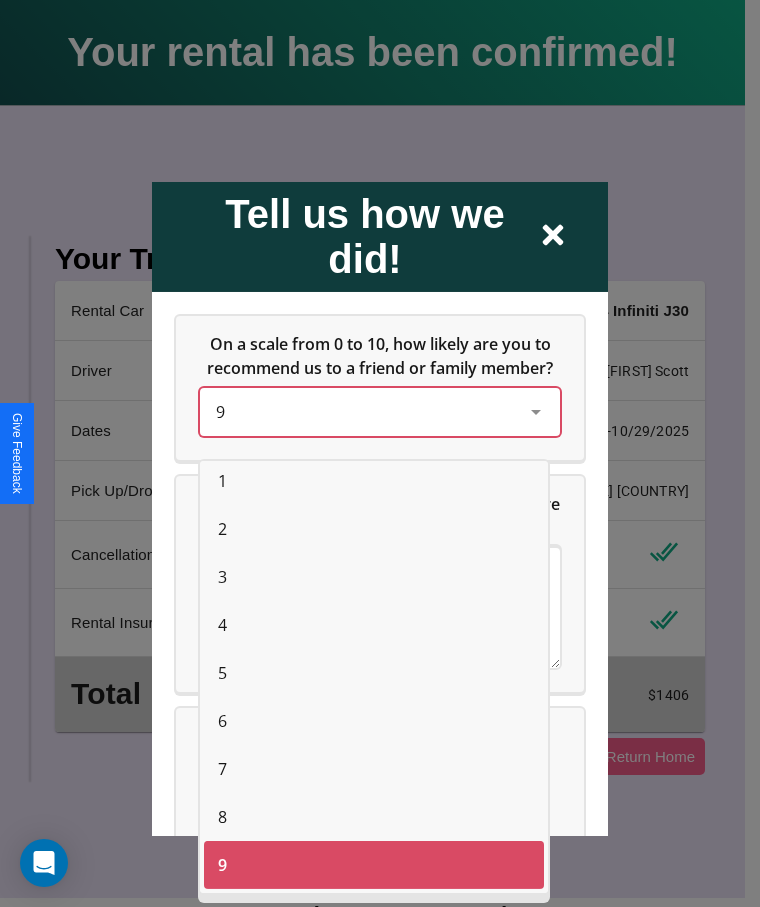 click on "2" at bounding box center (222, 529) 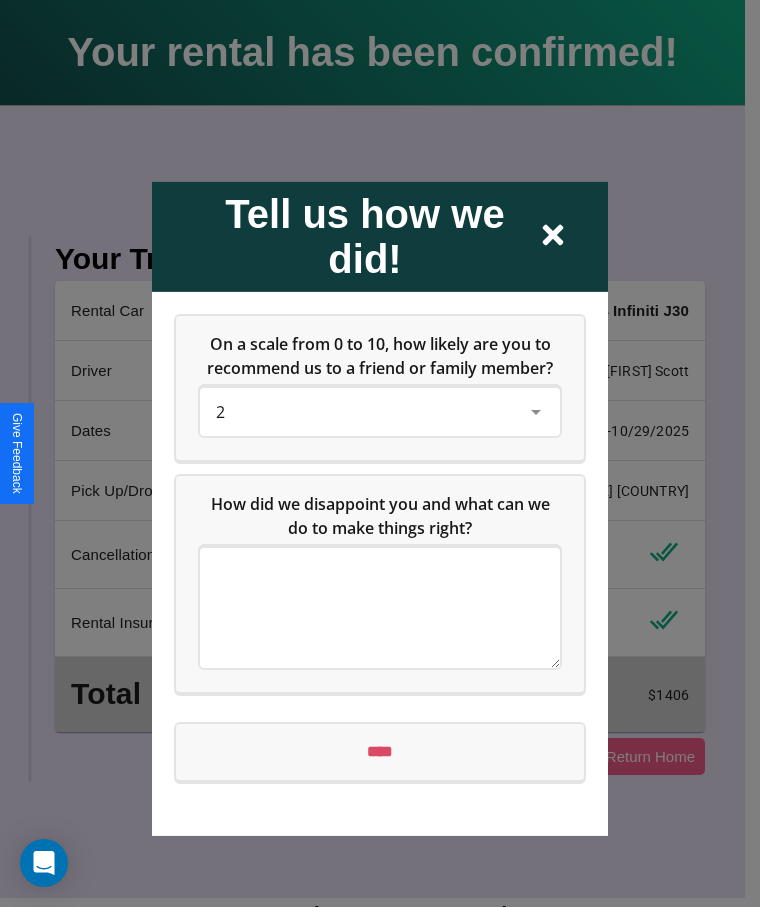 click 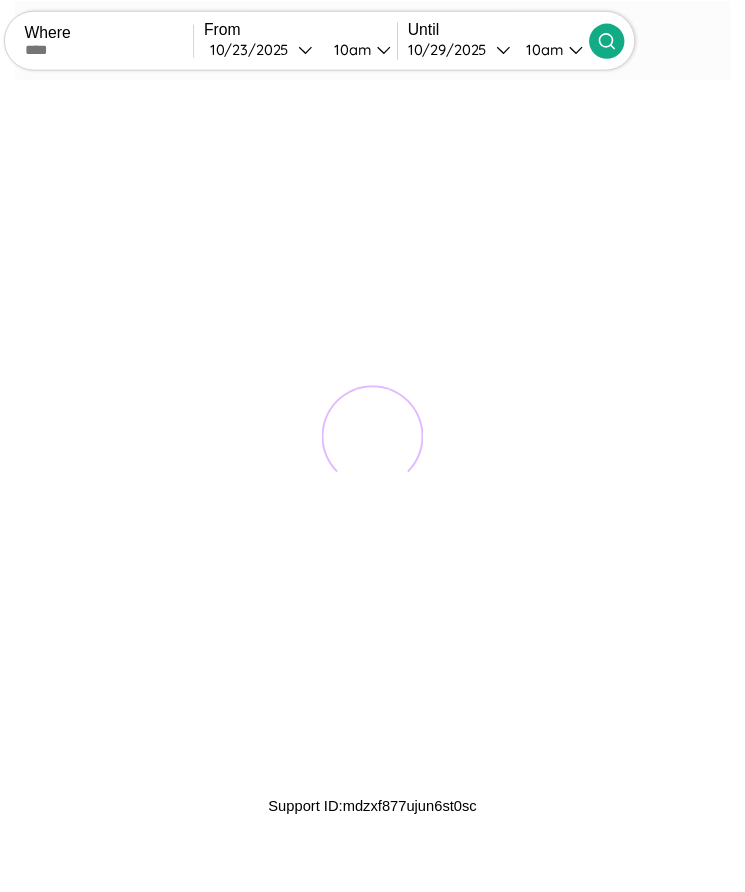 scroll, scrollTop: 0, scrollLeft: 0, axis: both 